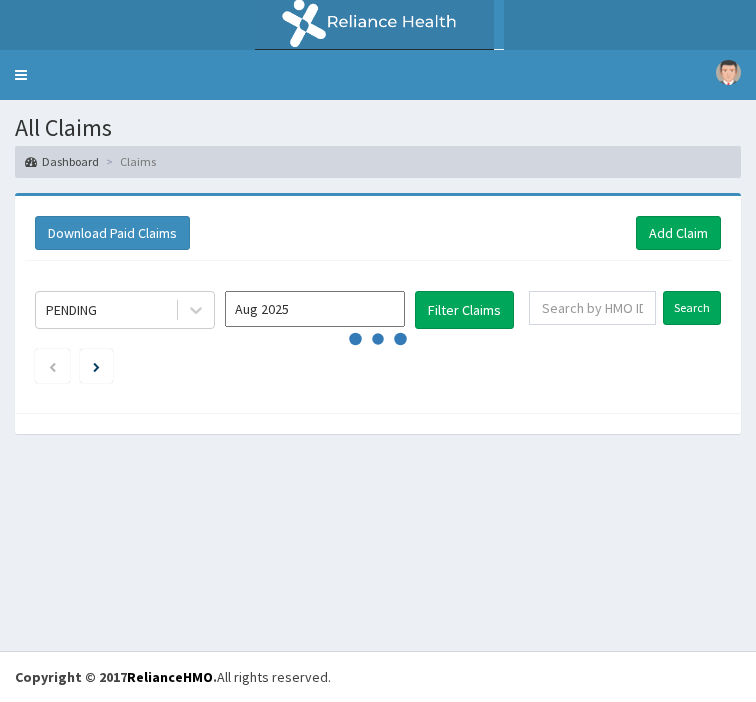 scroll, scrollTop: 0, scrollLeft: 0, axis: both 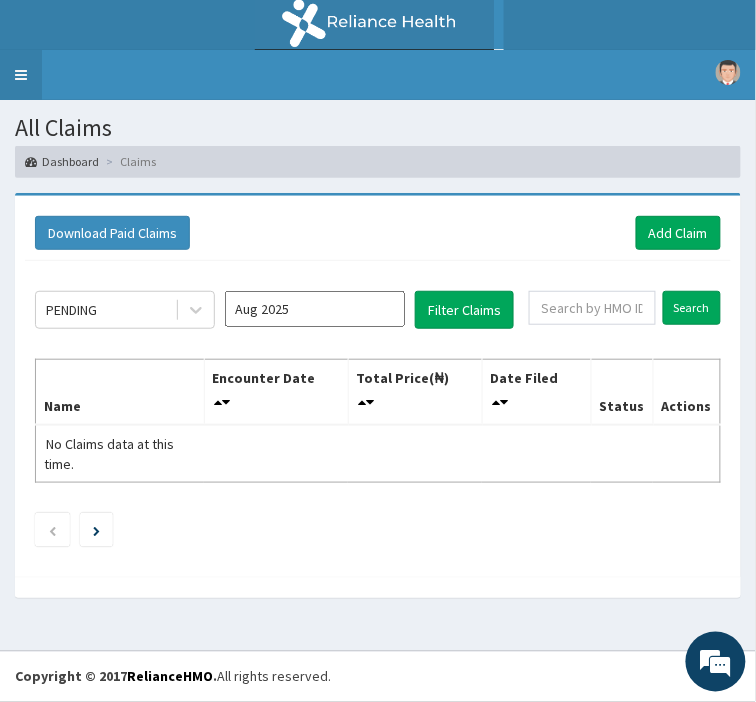 click on "Toggle navigation" at bounding box center (21, 75) 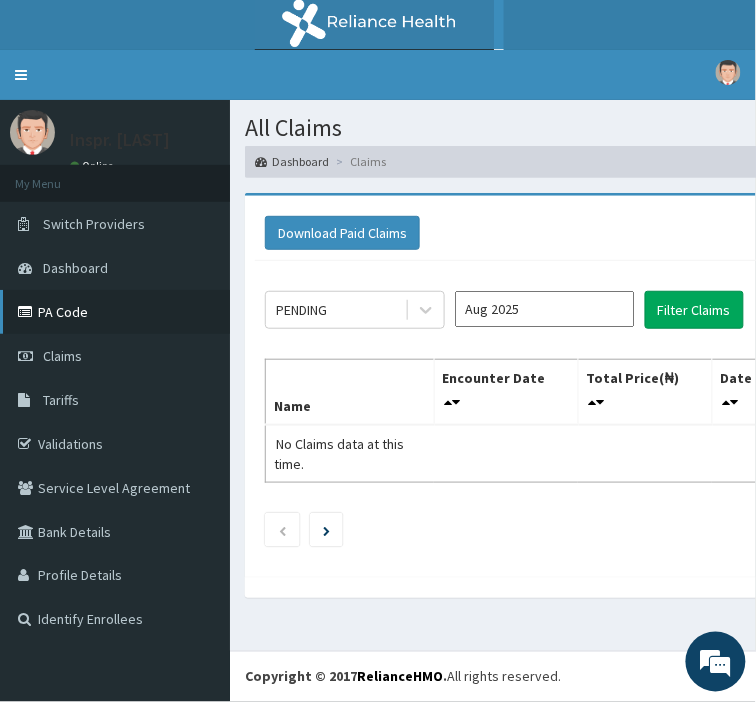 click on "PA Code" at bounding box center (115, 312) 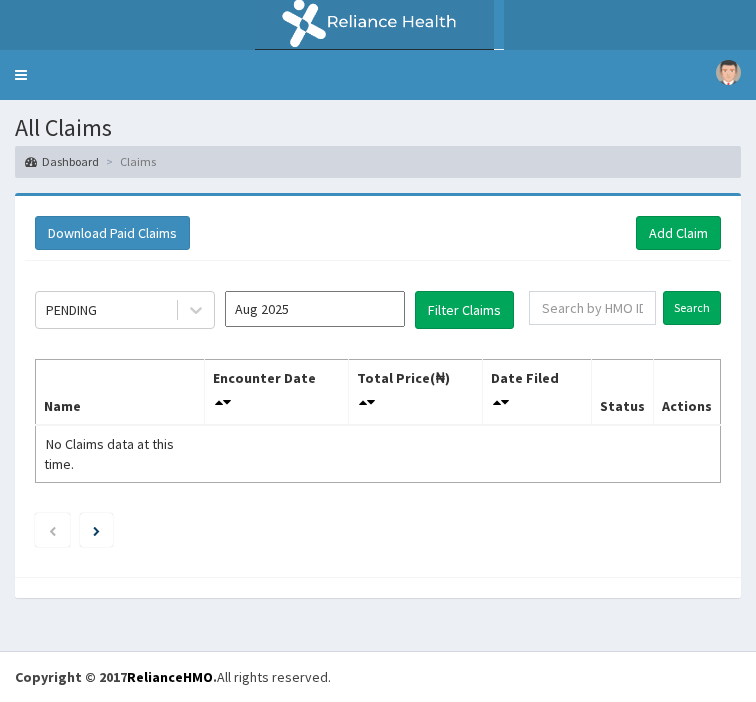 scroll, scrollTop: 0, scrollLeft: 0, axis: both 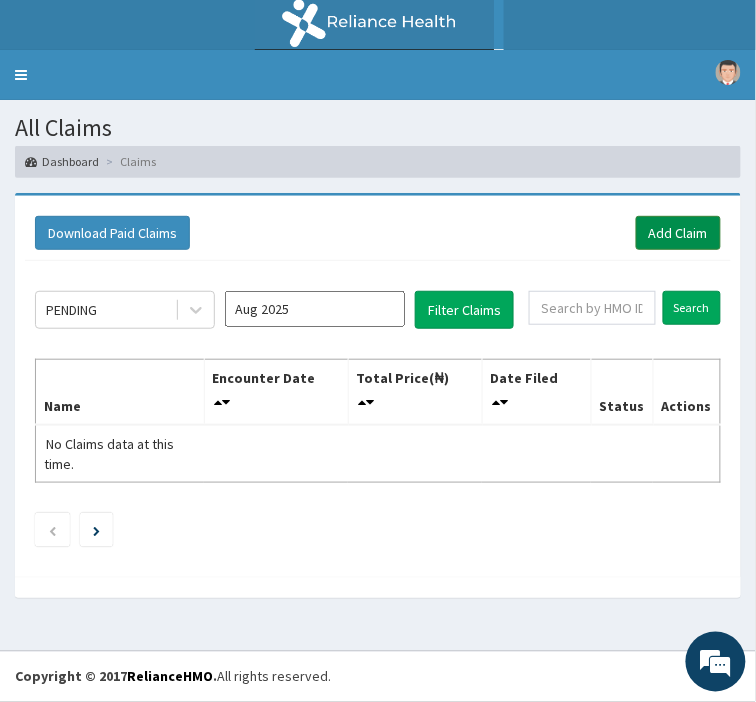 click on "Add Claim" at bounding box center [678, 233] 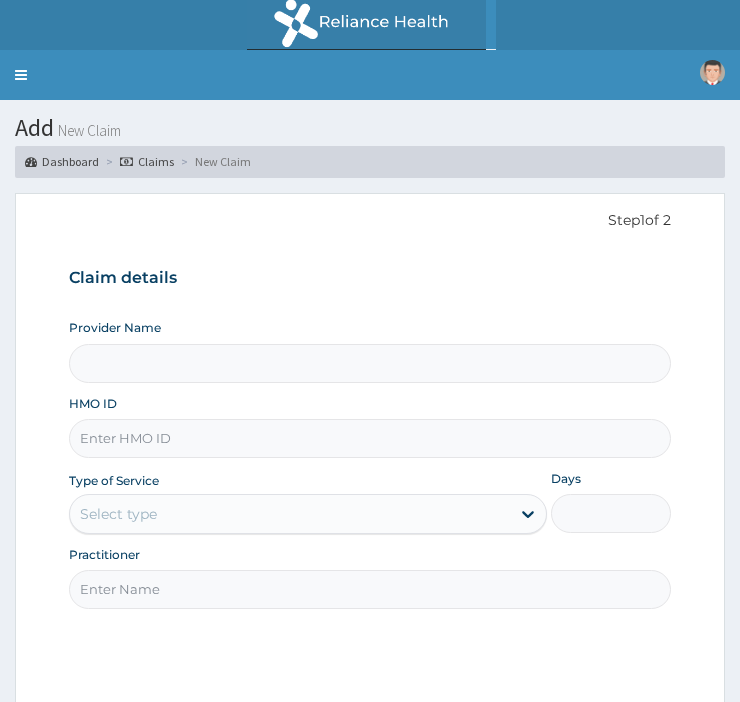 scroll, scrollTop: 0, scrollLeft: 0, axis: both 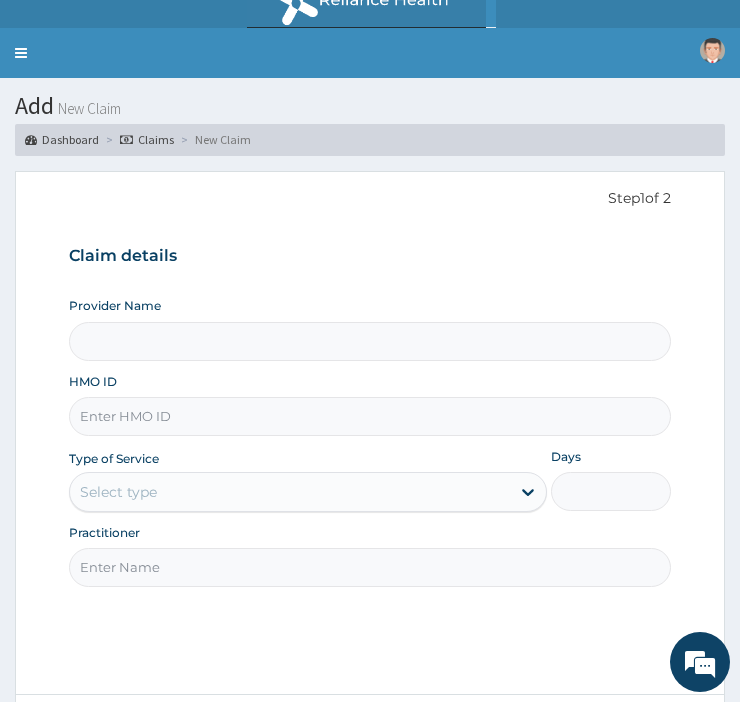 type on "Police Cottage Hospital" 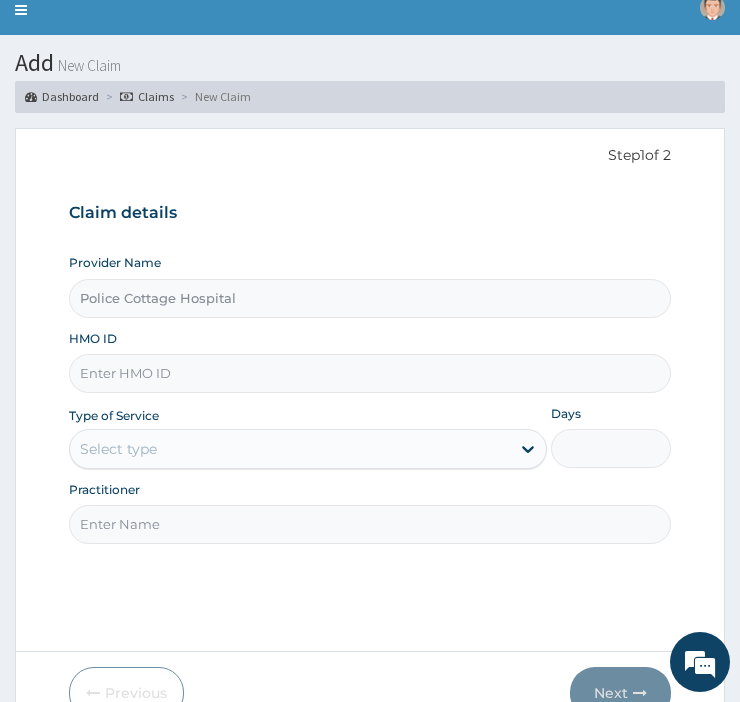 scroll, scrollTop: 73, scrollLeft: 0, axis: vertical 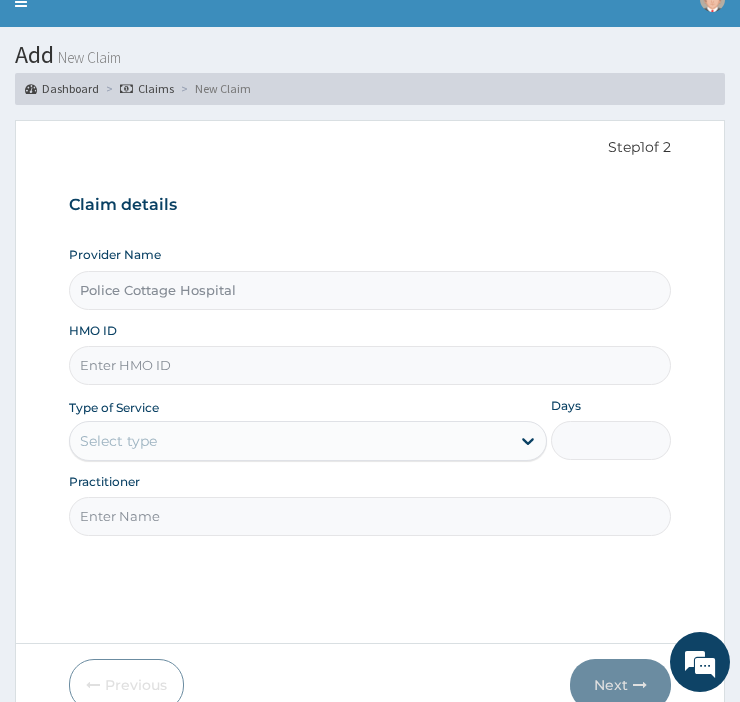 click on "HMO ID" at bounding box center (370, 365) 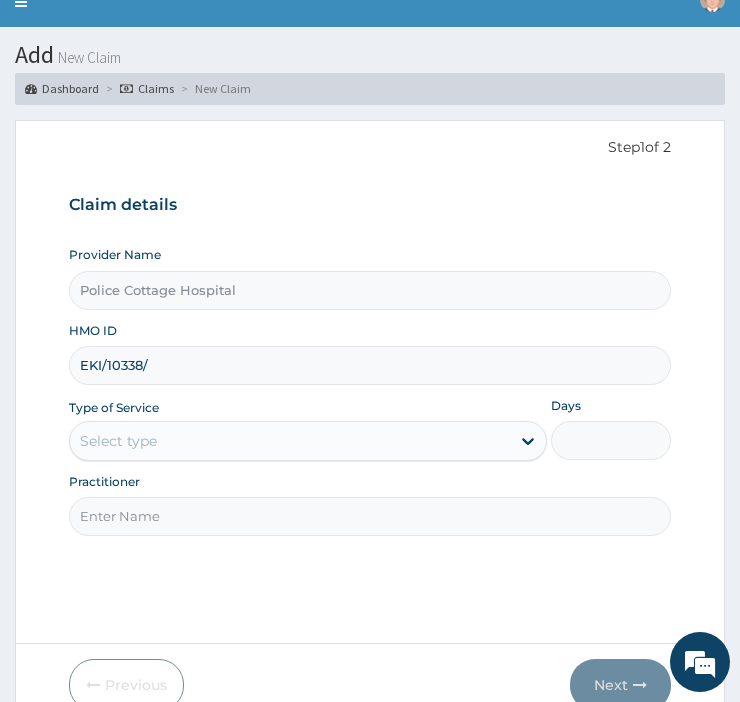 scroll, scrollTop: 0, scrollLeft: 0, axis: both 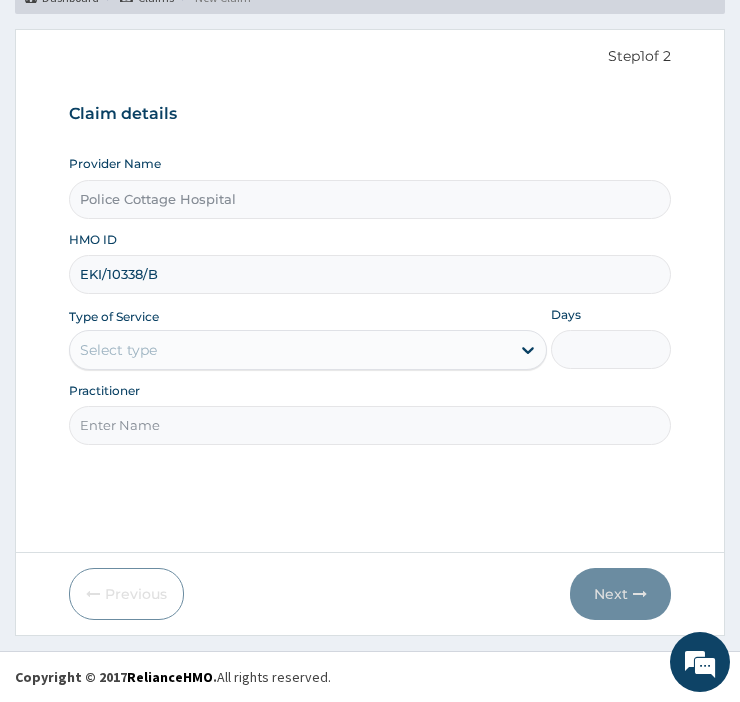 type on "EKI/10338/B" 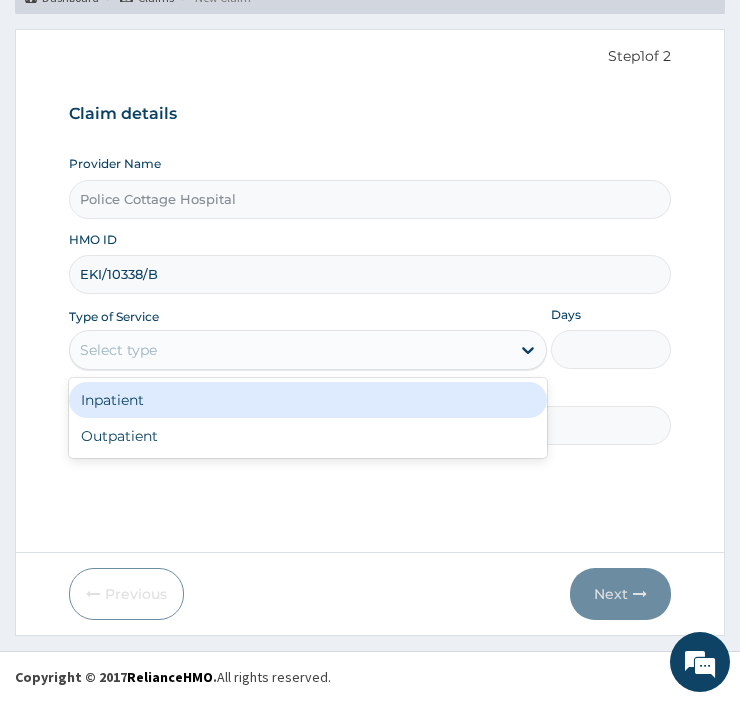 click on "Outpatient" at bounding box center [308, 436] 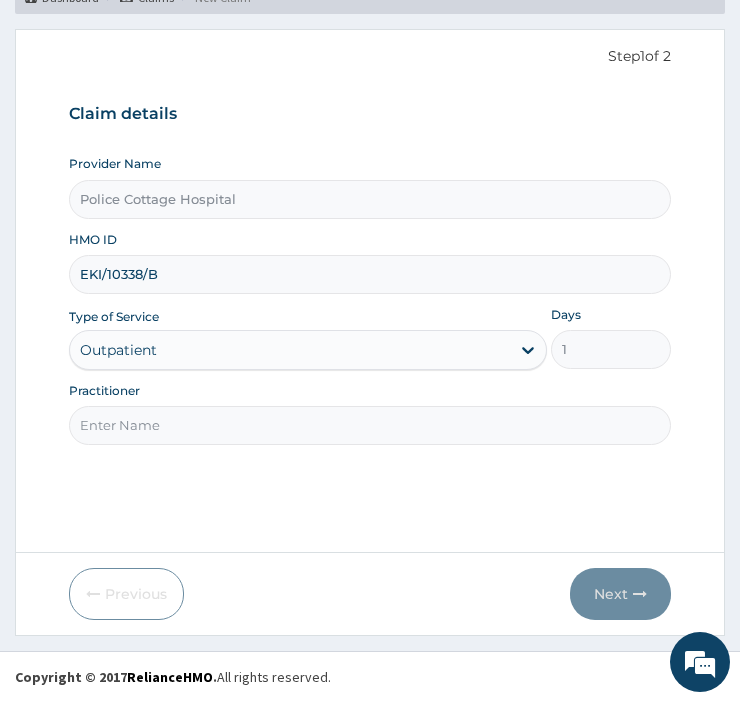 click on "Practitioner" at bounding box center [370, 425] 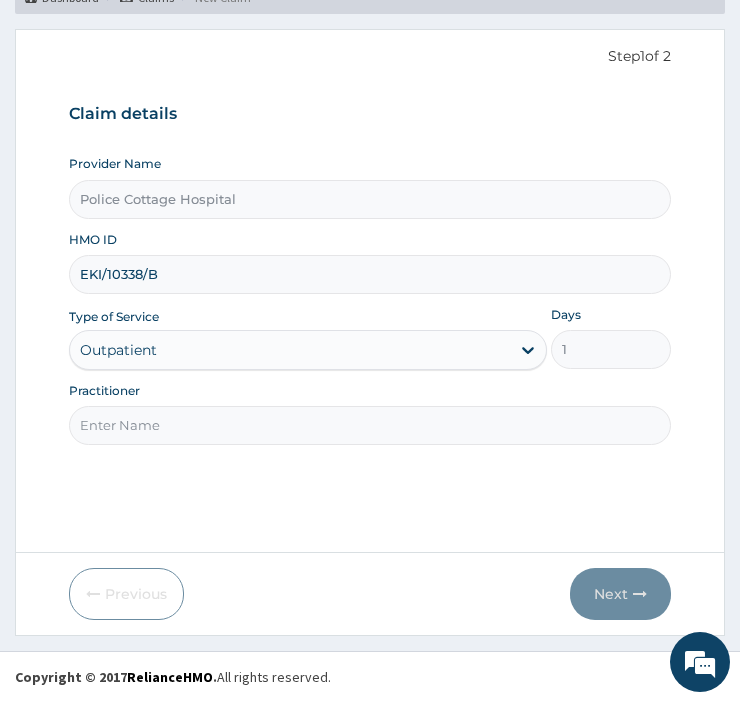 type on "DR AKPAN" 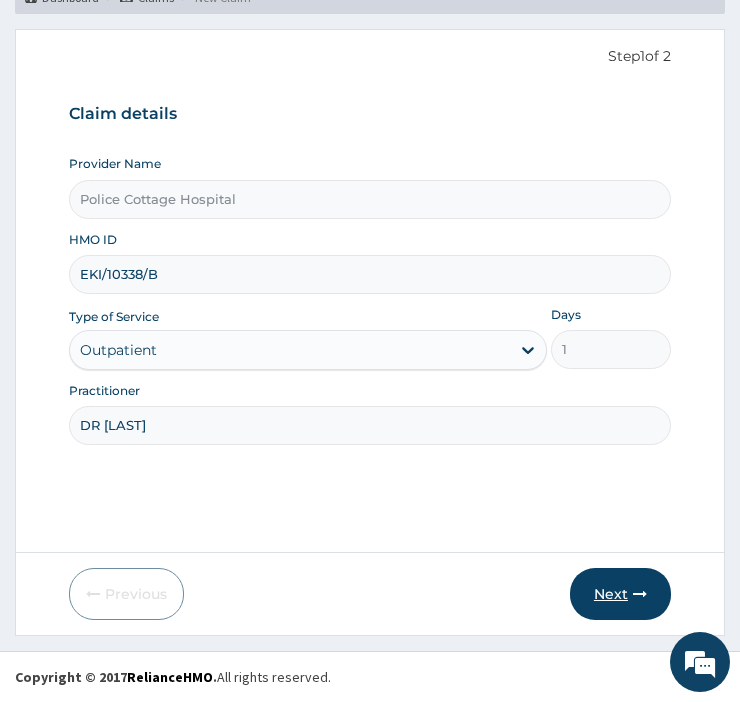 click on "Next" at bounding box center [620, 594] 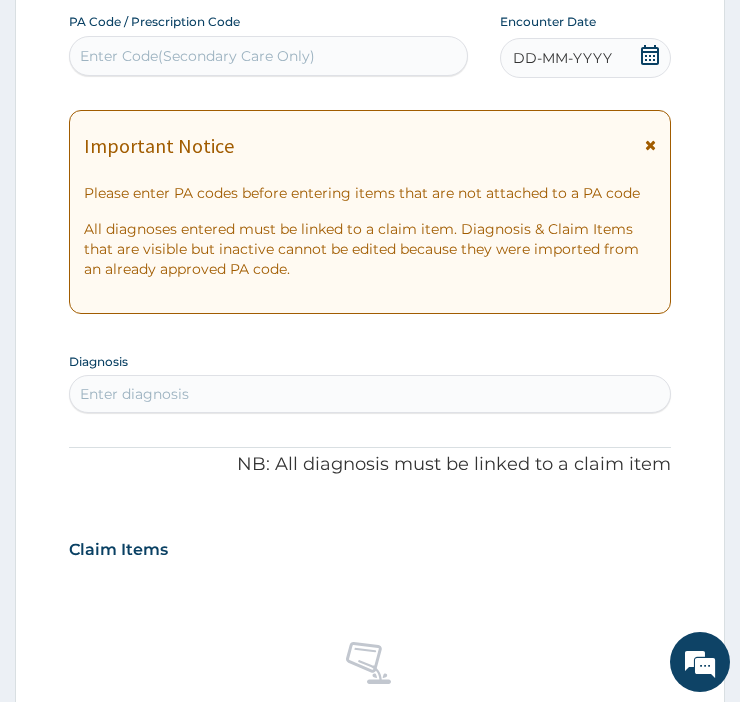 scroll, scrollTop: 240, scrollLeft: 0, axis: vertical 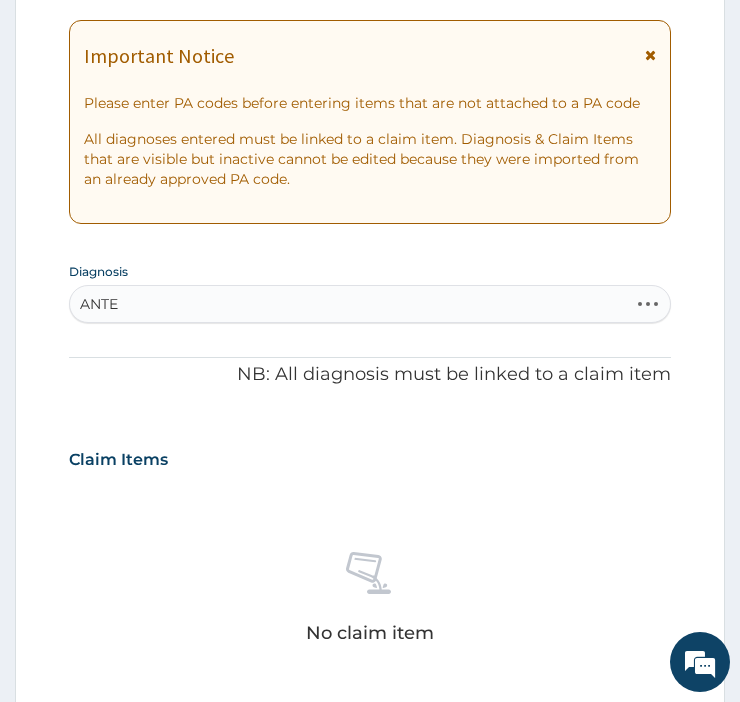 type on "ANTEN" 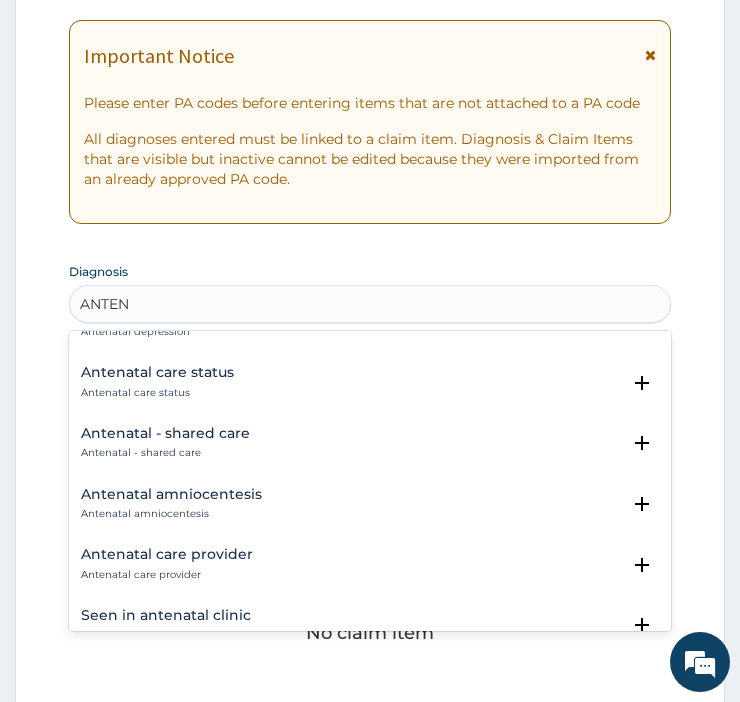 scroll, scrollTop: 50, scrollLeft: 0, axis: vertical 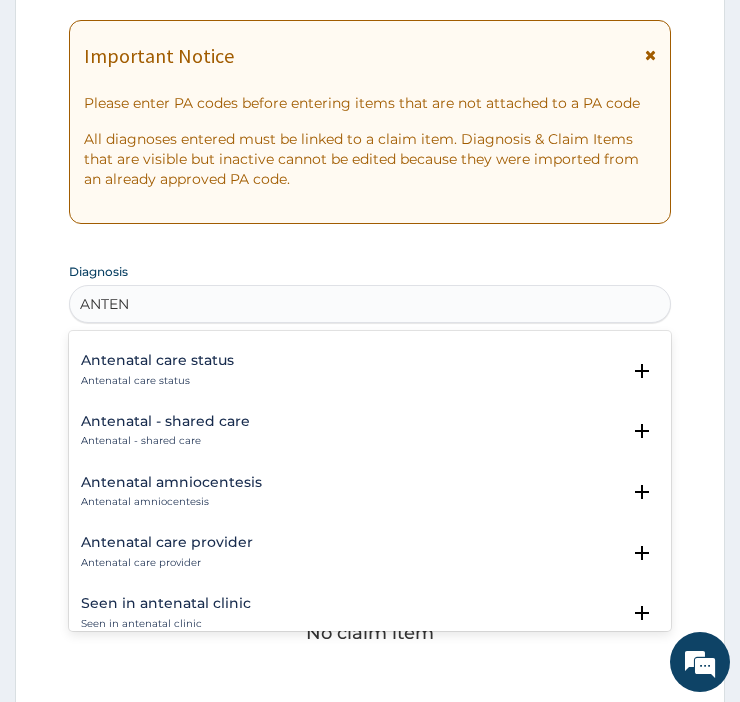 click on "Antenatal care provider" at bounding box center (167, 542) 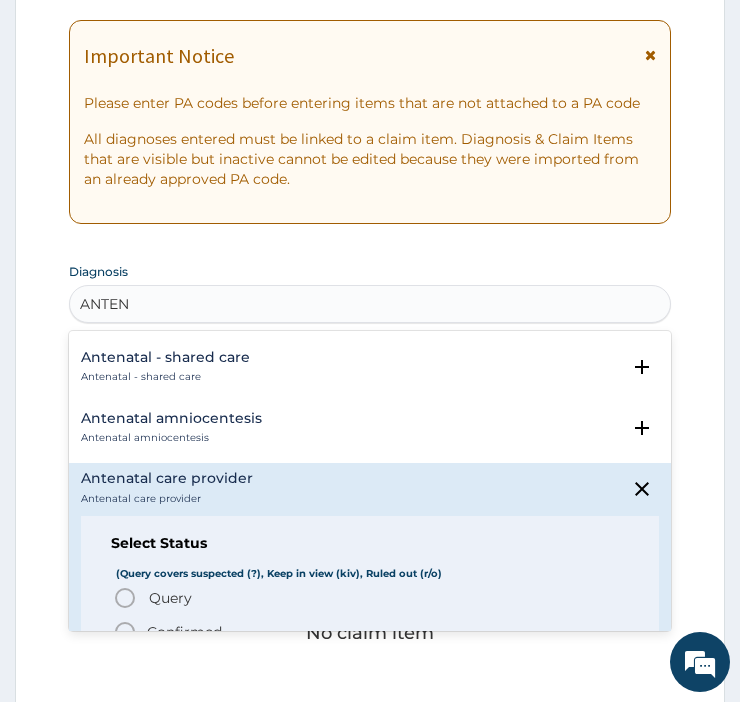scroll, scrollTop: 142, scrollLeft: 0, axis: vertical 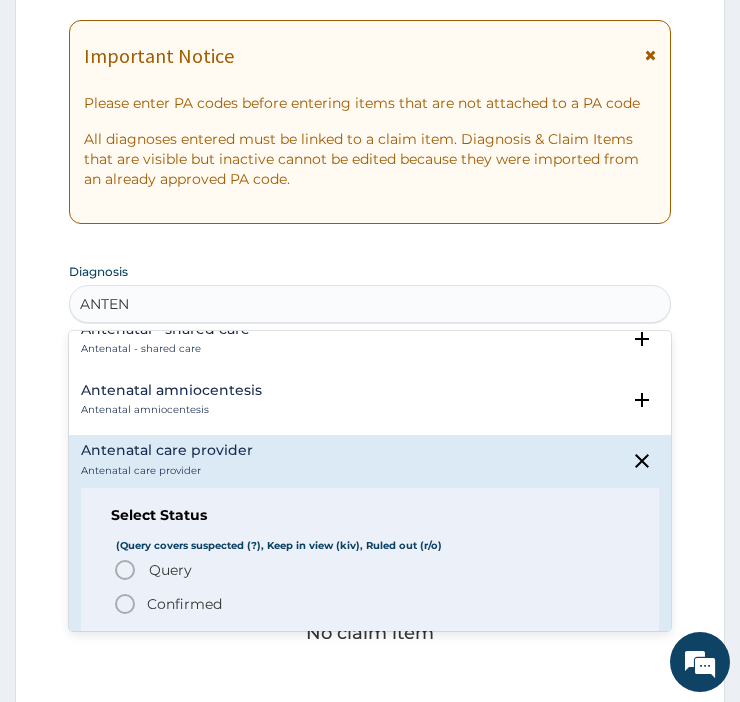 click 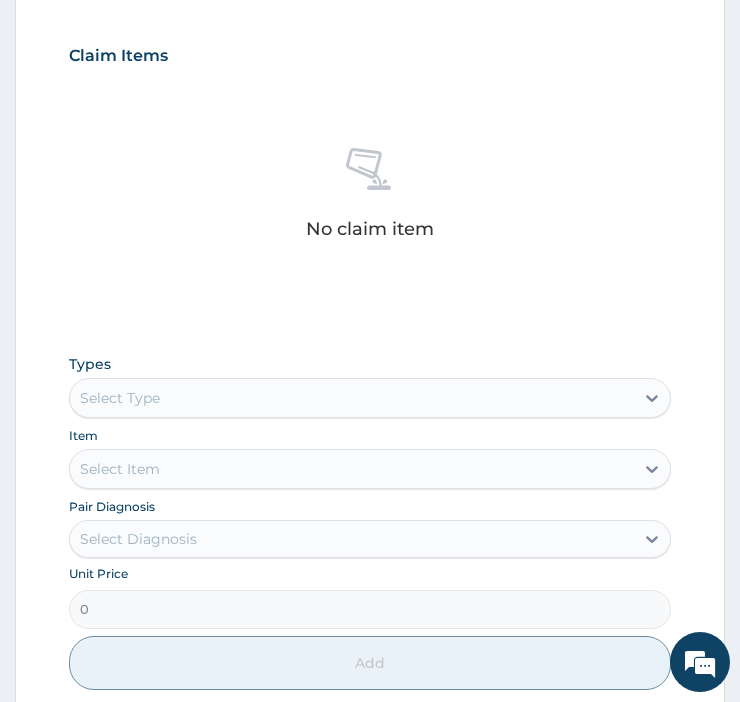 scroll, scrollTop: 753, scrollLeft: 0, axis: vertical 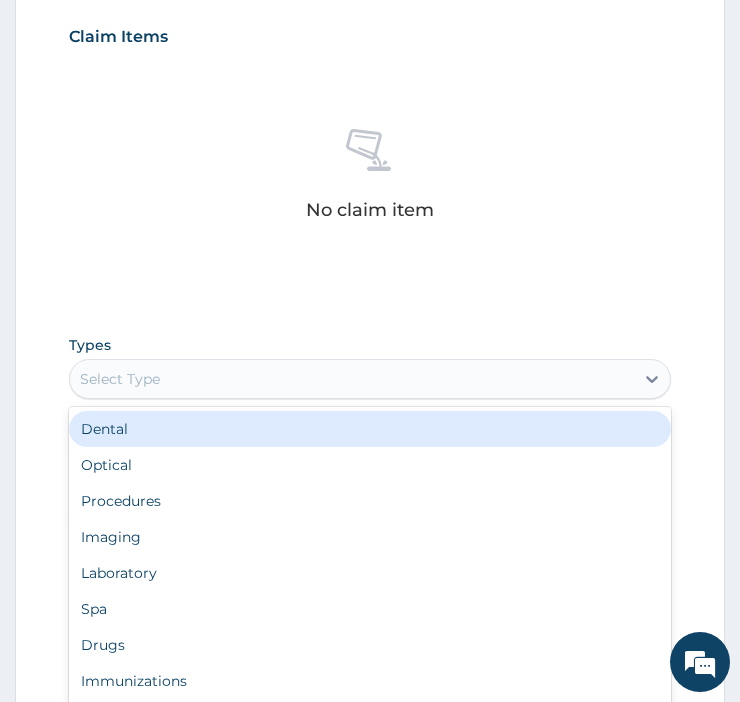 click on "Laboratory" at bounding box center (370, 573) 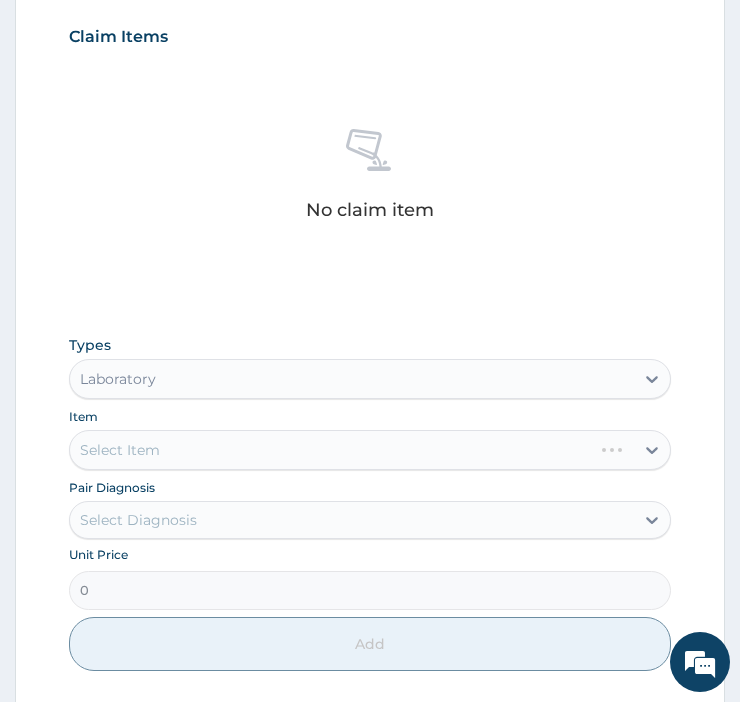 click on "Select Item" at bounding box center [370, 450] 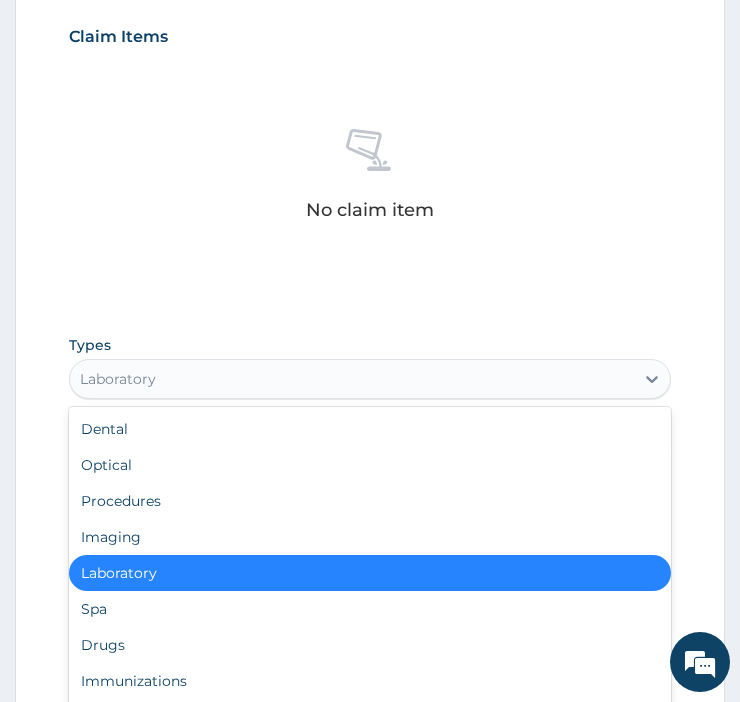 click on "Laboratory" at bounding box center [370, 573] 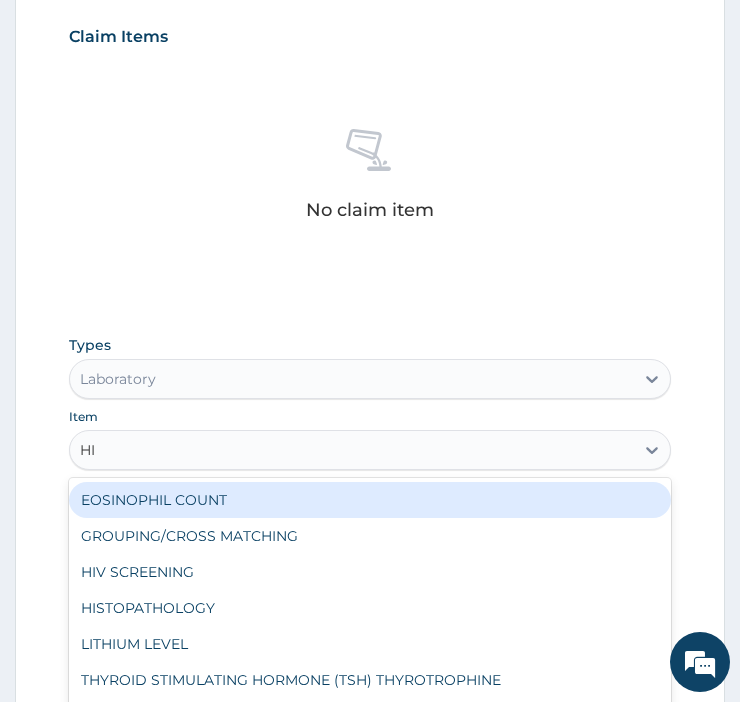 type on "HIV" 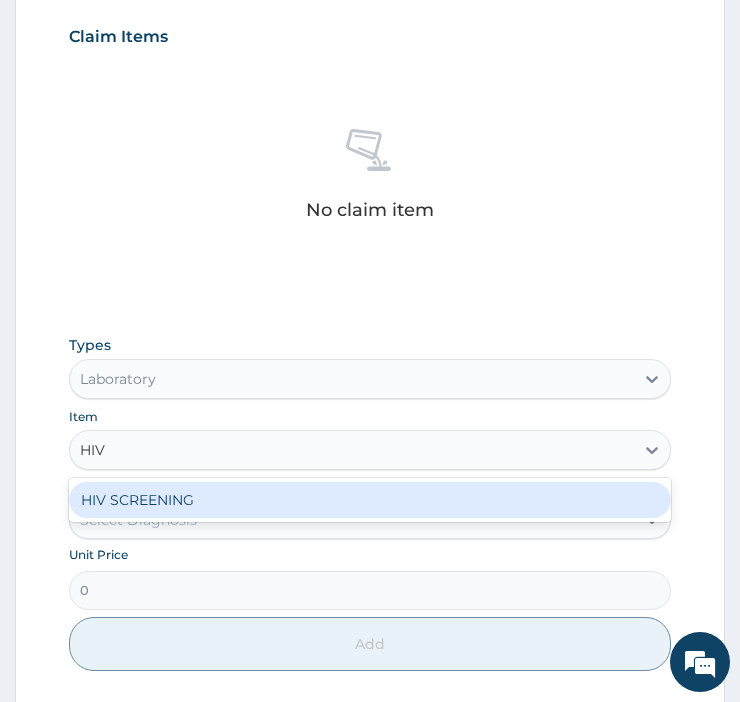 click on "HIV SCREENING" at bounding box center (370, 500) 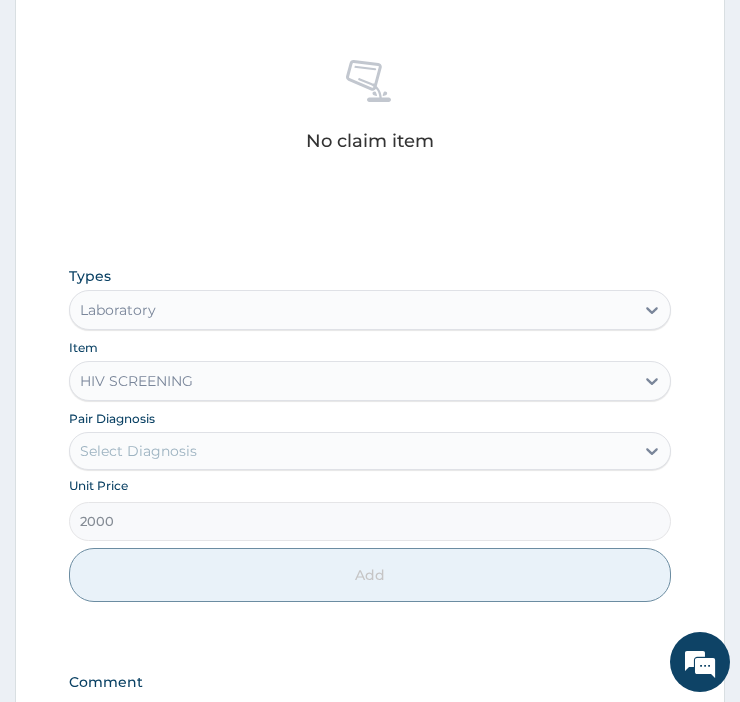 scroll, scrollTop: 863, scrollLeft: 0, axis: vertical 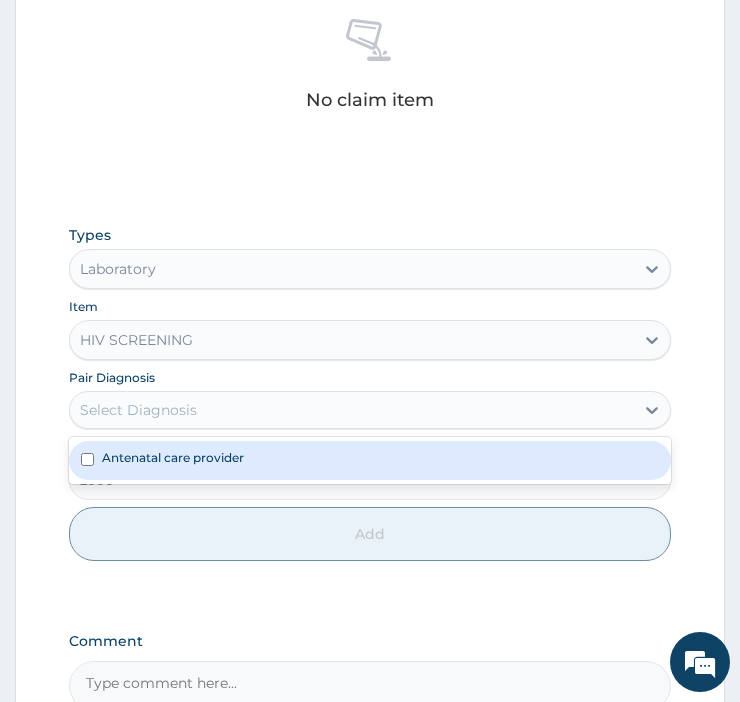 click on "Antenatal care provider" at bounding box center (173, 457) 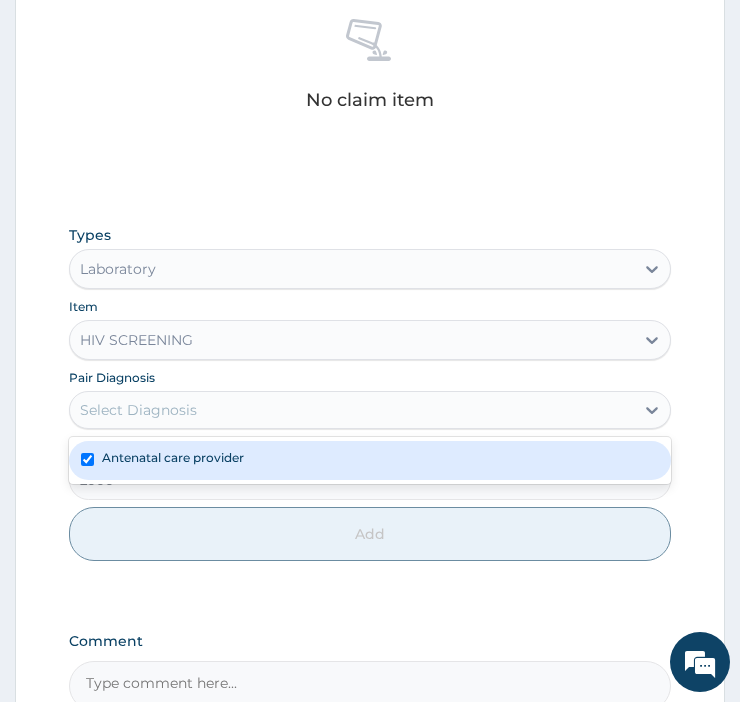 checkbox on "true" 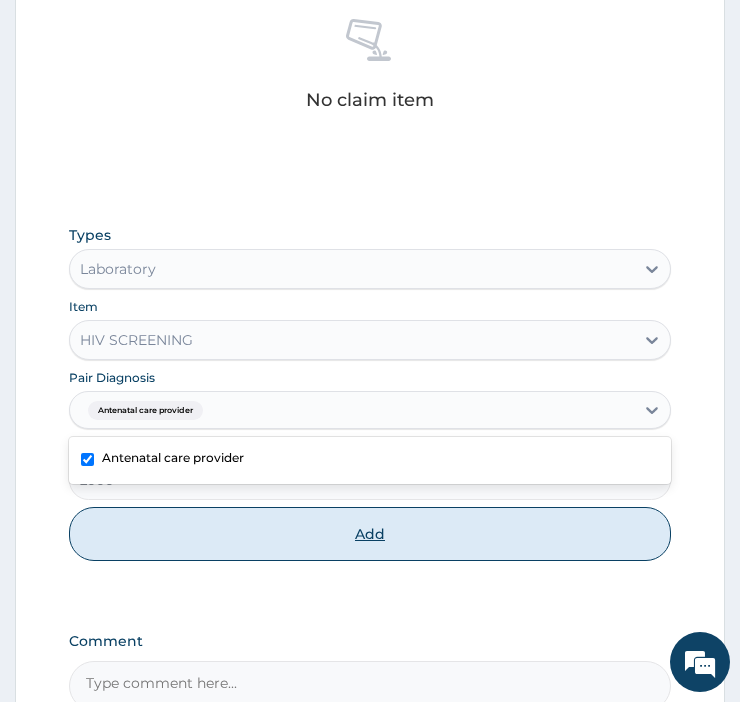 click on "Add" at bounding box center [370, 534] 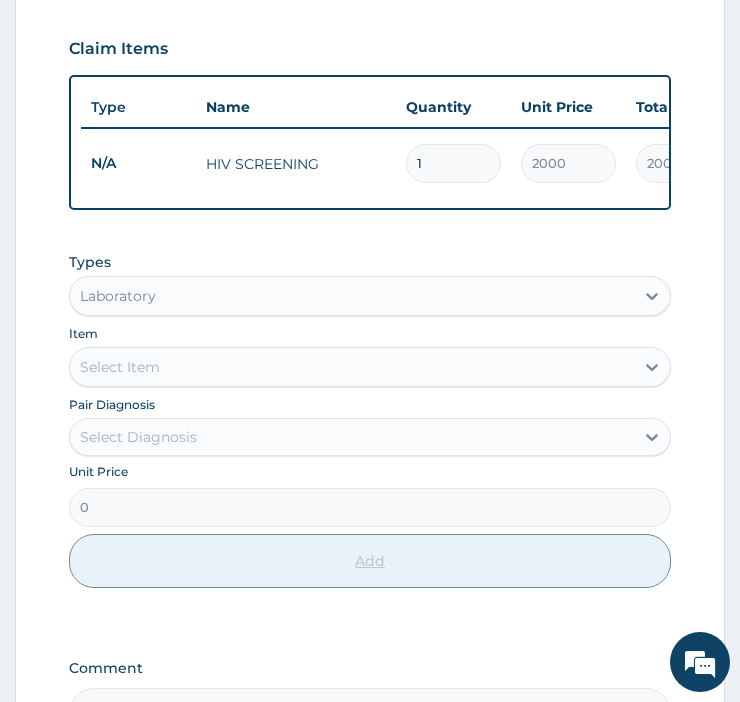 scroll, scrollTop: 742, scrollLeft: 0, axis: vertical 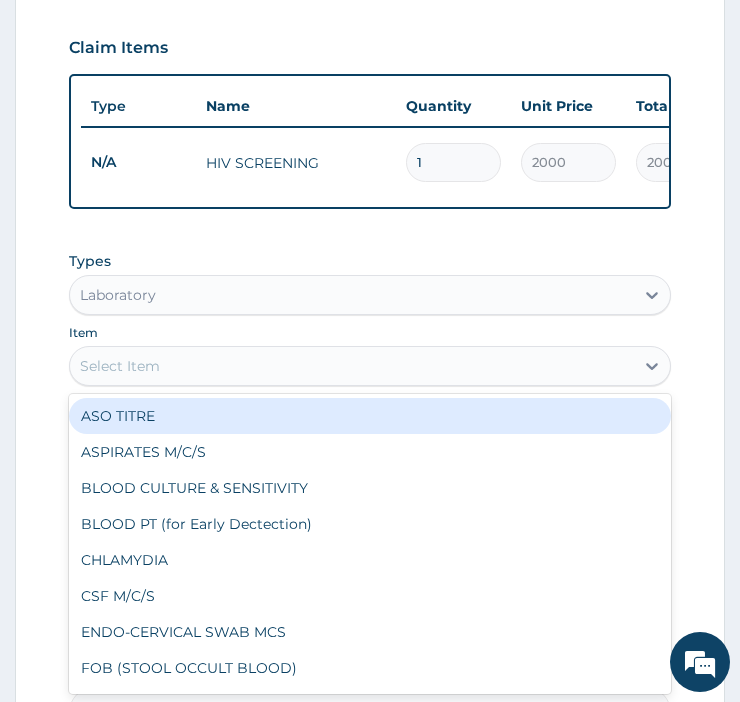 click on "Select Item" at bounding box center [352, 366] 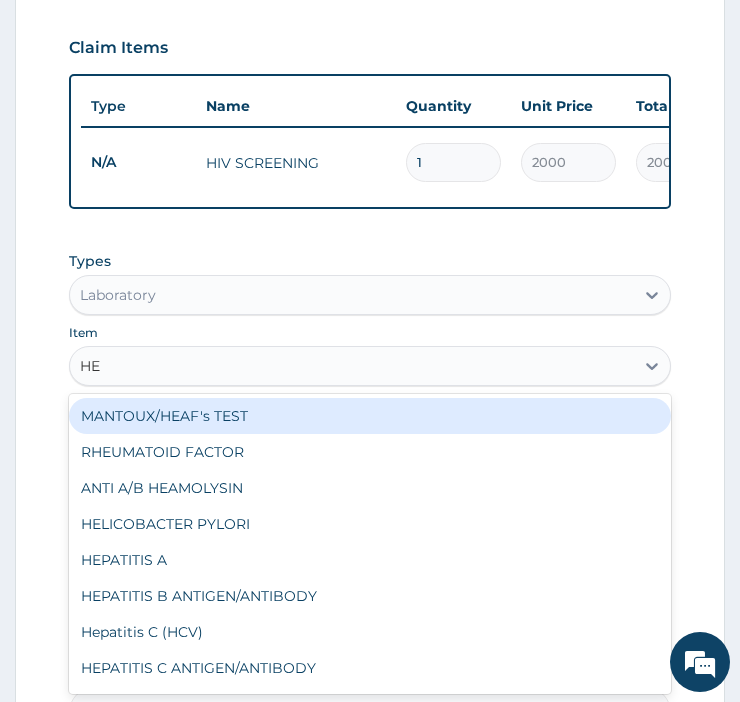 type on "HEP" 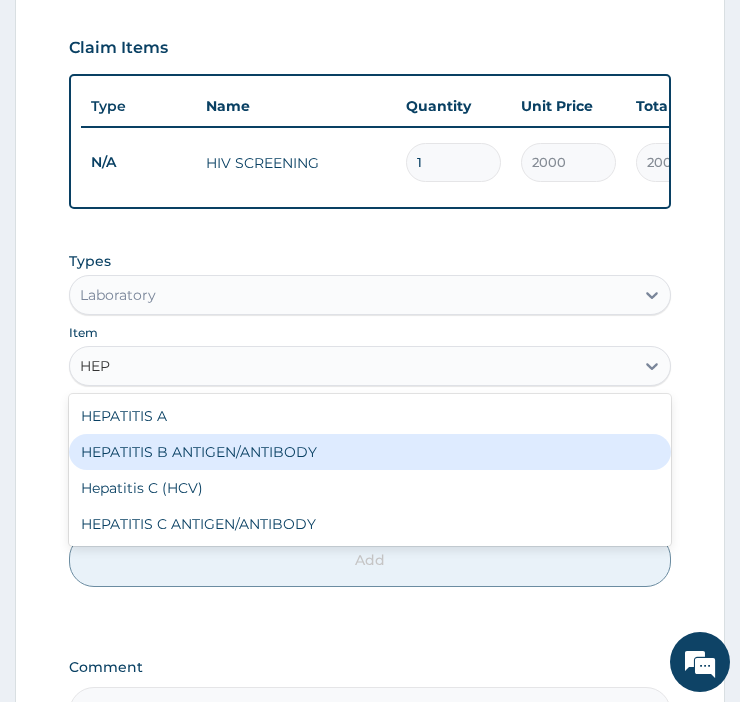 click on "HEPATITIS B ANTIGEN/ANTIBODY" at bounding box center (370, 452) 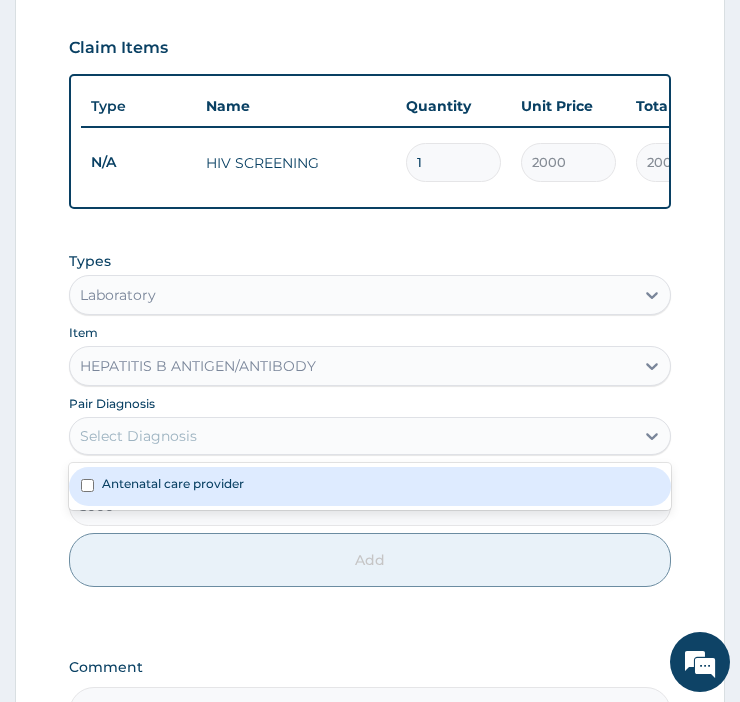 click on "Select Diagnosis" at bounding box center [138, 436] 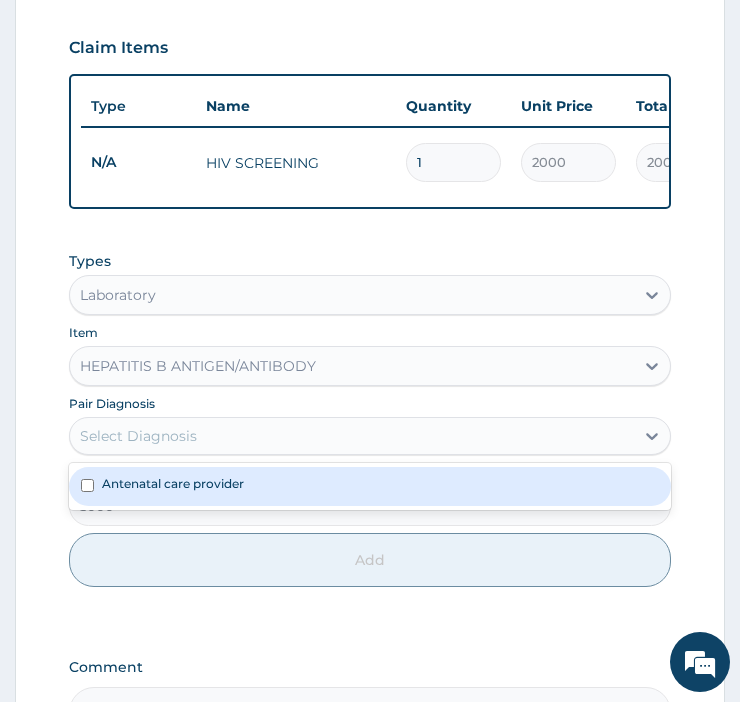 click on "Antenatal care provider" at bounding box center (173, 483) 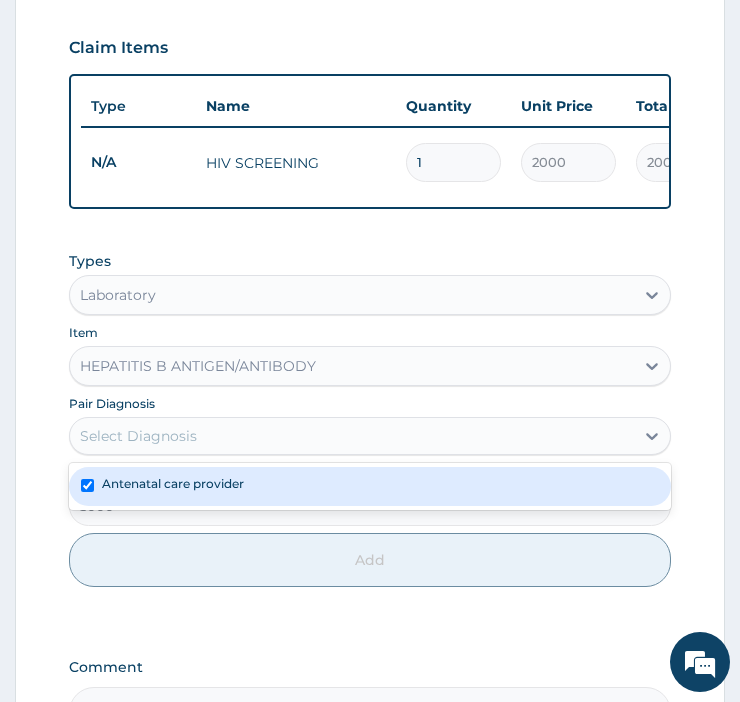 checkbox on "true" 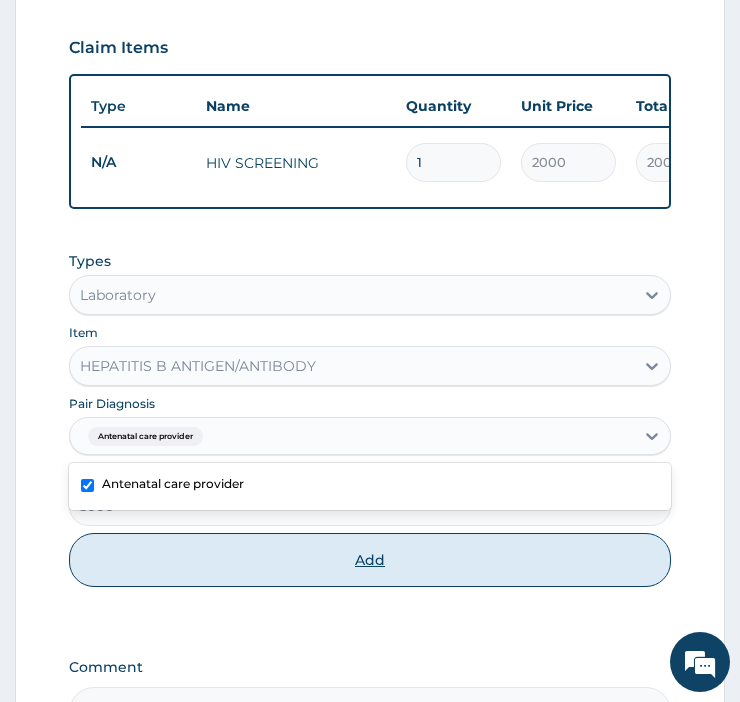 click on "Add" at bounding box center [370, 560] 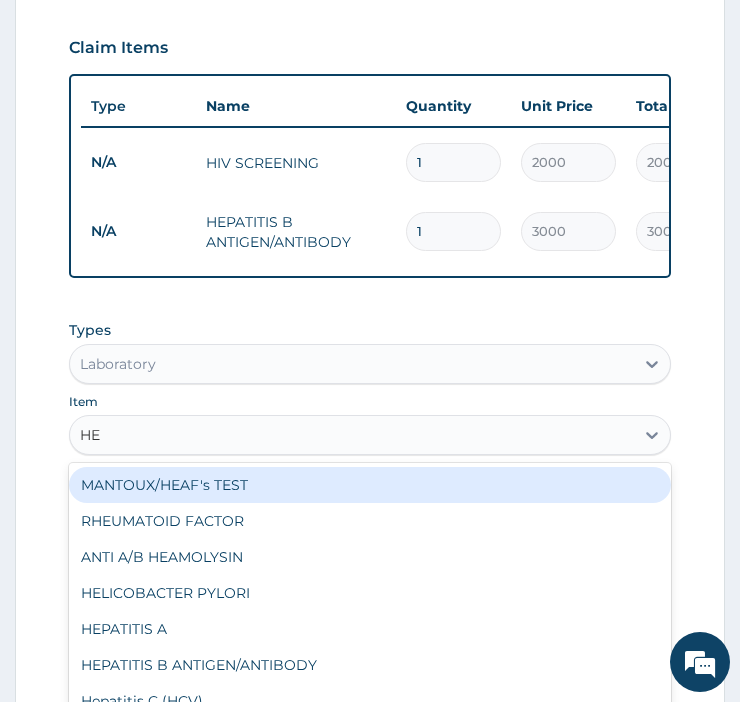 type on "HEP" 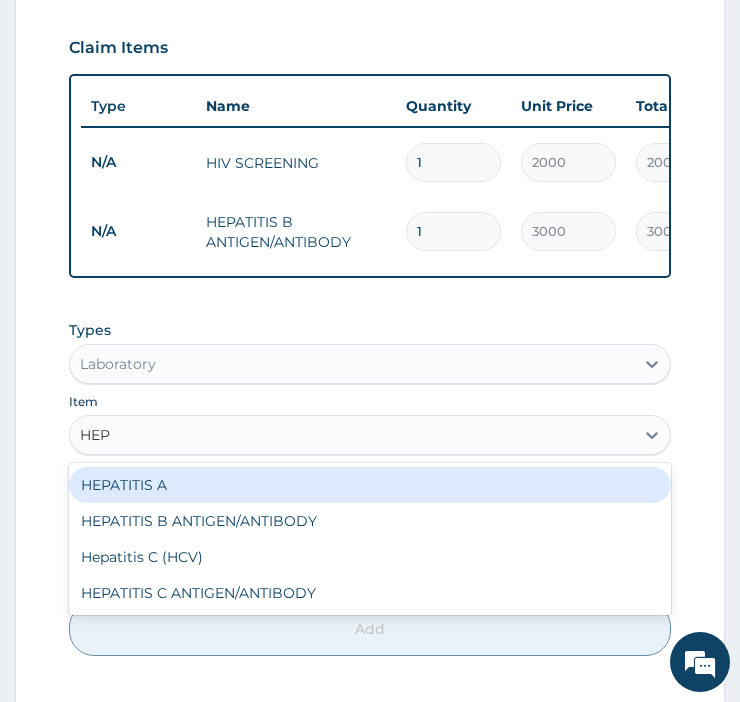 click on "Hepatitis C (HCV)" at bounding box center (370, 557) 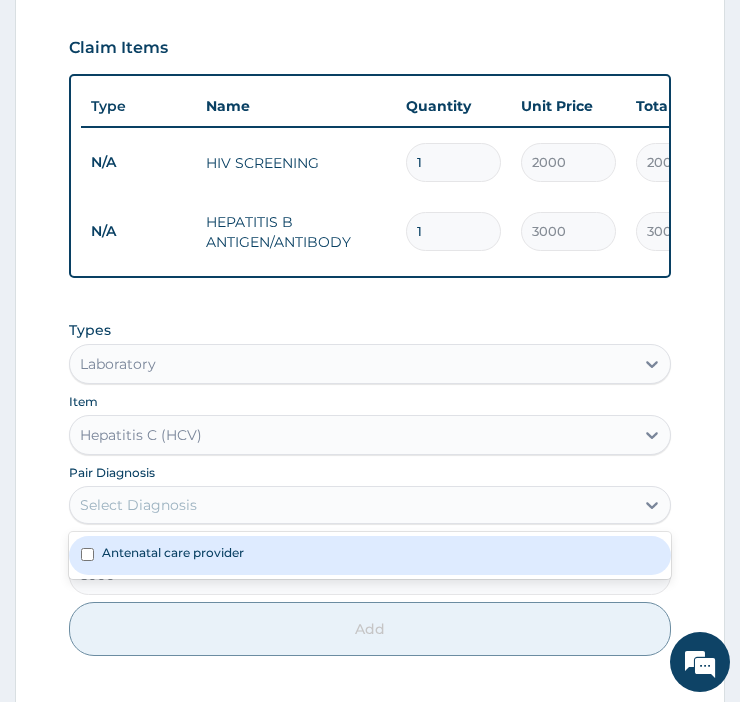 click on "Antenatal care provider" at bounding box center (173, 552) 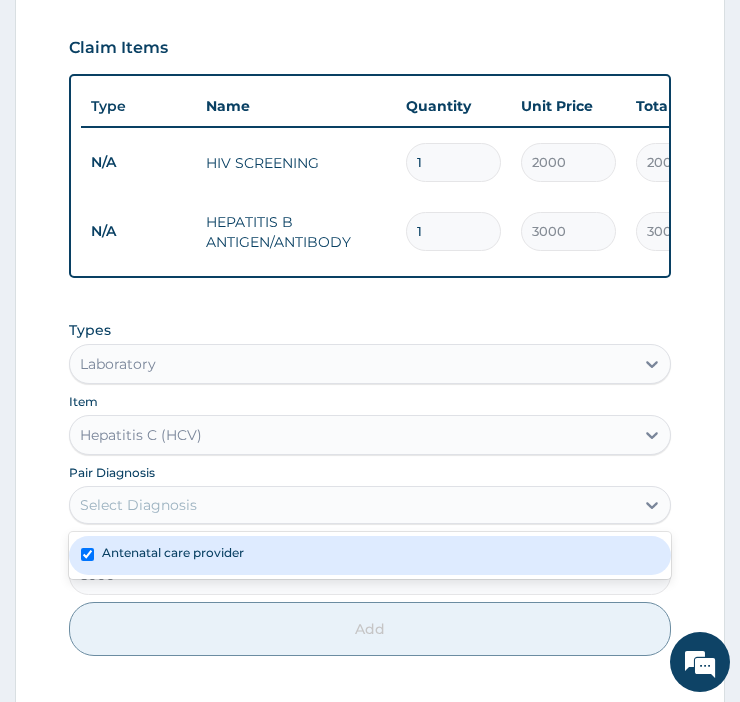 checkbox on "true" 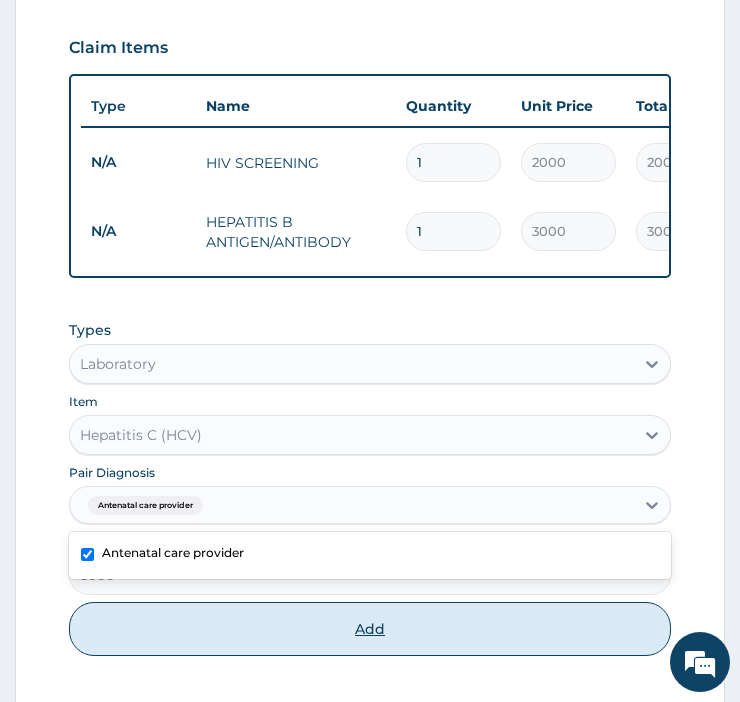 click on "Add" at bounding box center (370, 629) 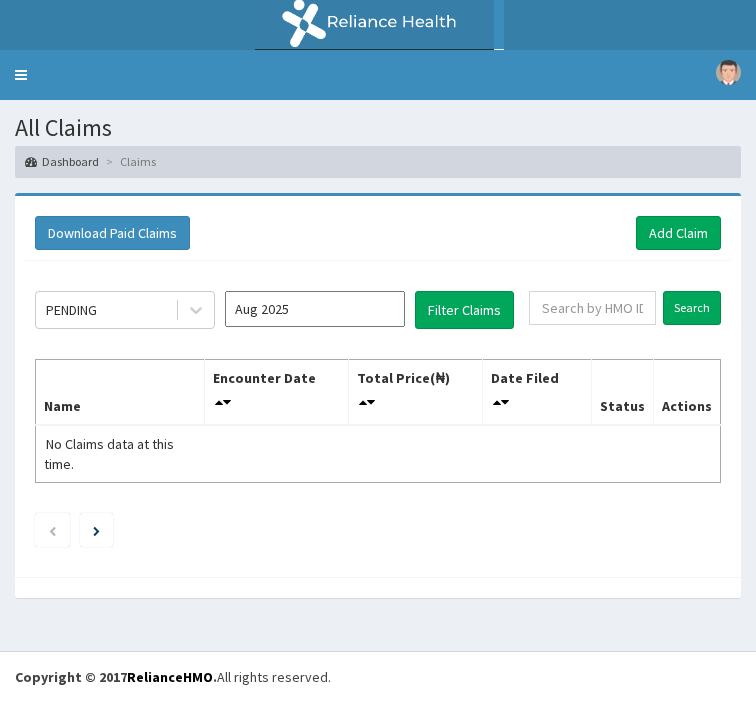 scroll, scrollTop: 0, scrollLeft: 0, axis: both 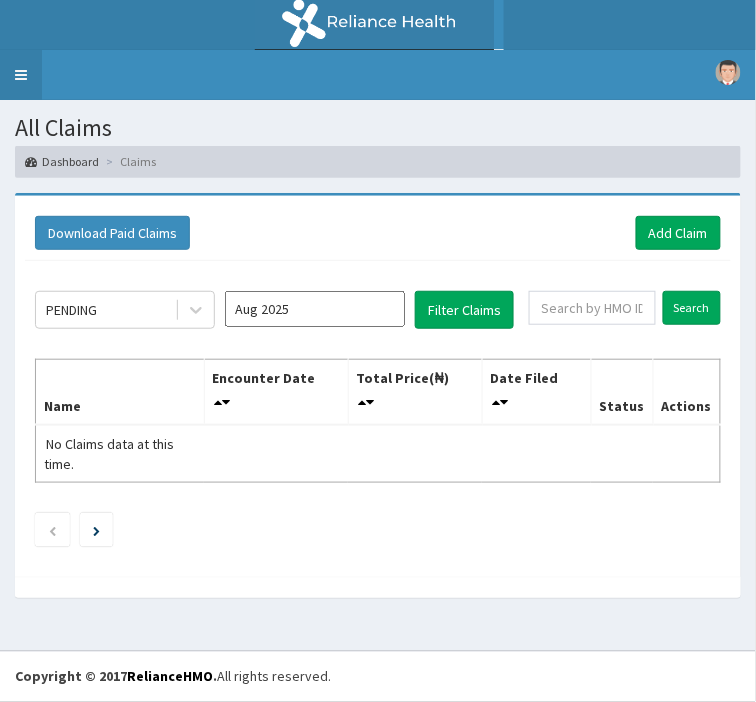 click on "Toggle navigation" at bounding box center [21, 75] 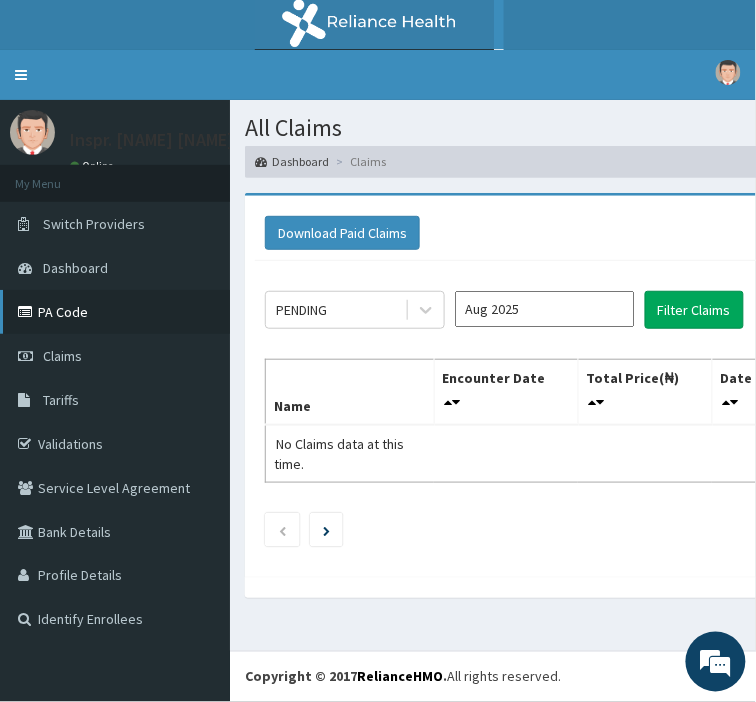 click on "PA Code" at bounding box center (115, 312) 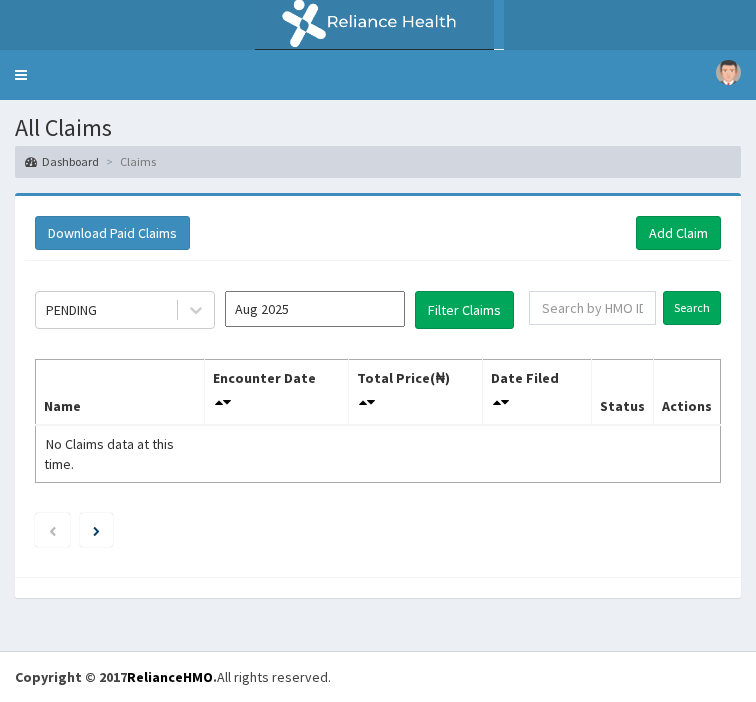 scroll, scrollTop: 0, scrollLeft: 0, axis: both 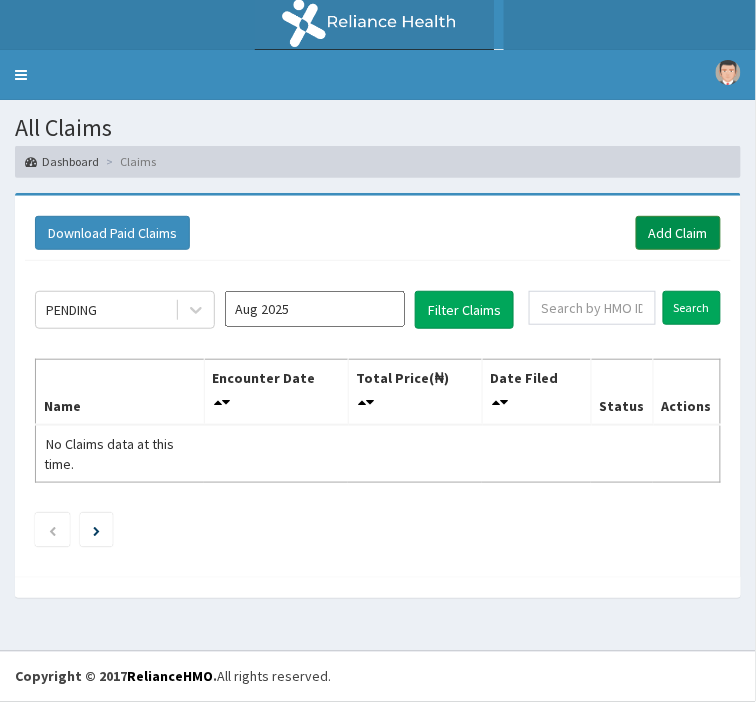 click on "Add Claim" at bounding box center (678, 233) 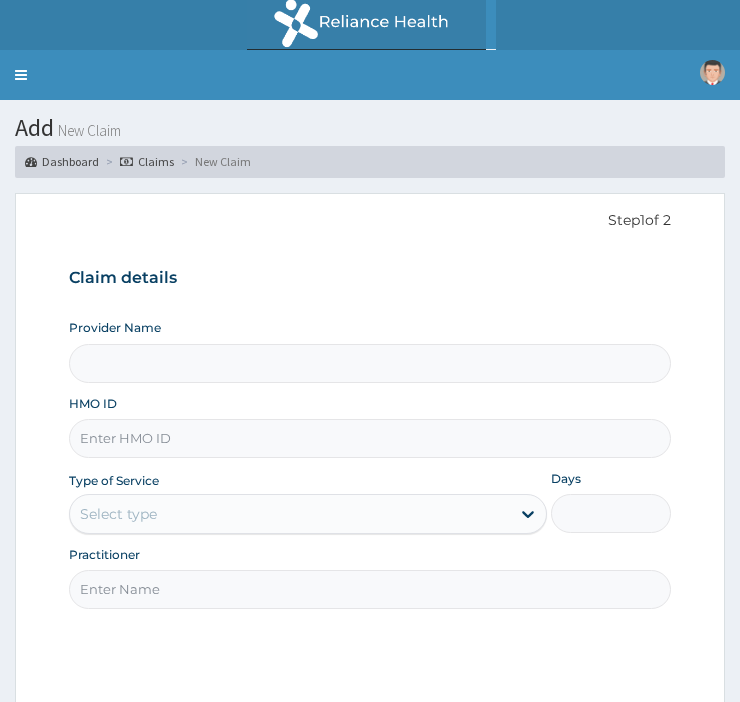 scroll, scrollTop: 0, scrollLeft: 0, axis: both 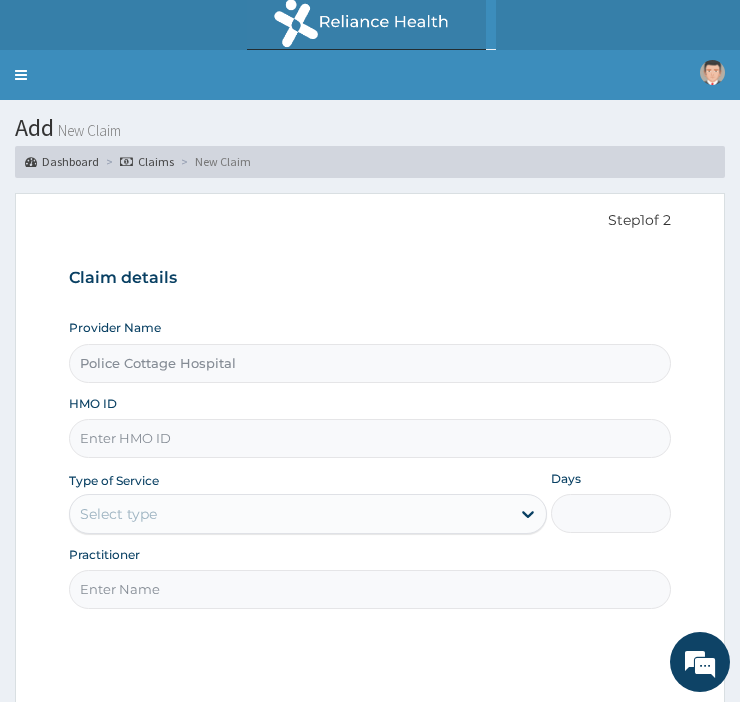 click on "HMO ID" at bounding box center (370, 438) 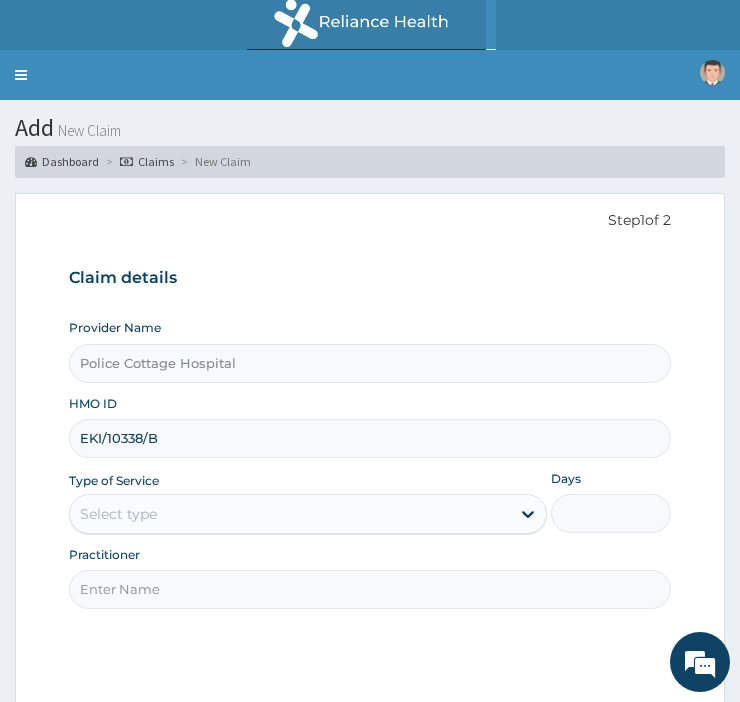 type on "EKI/10338/B" 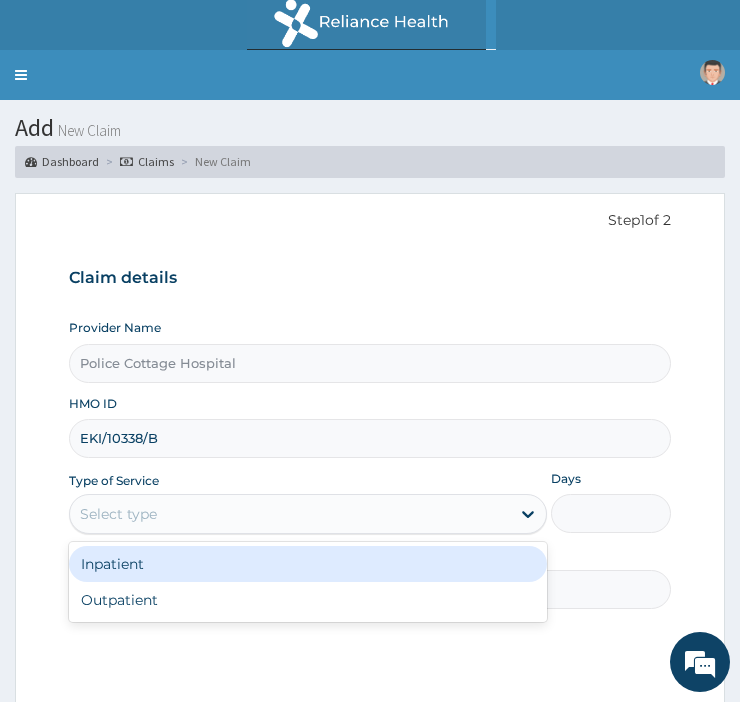 scroll, scrollTop: 0, scrollLeft: 0, axis: both 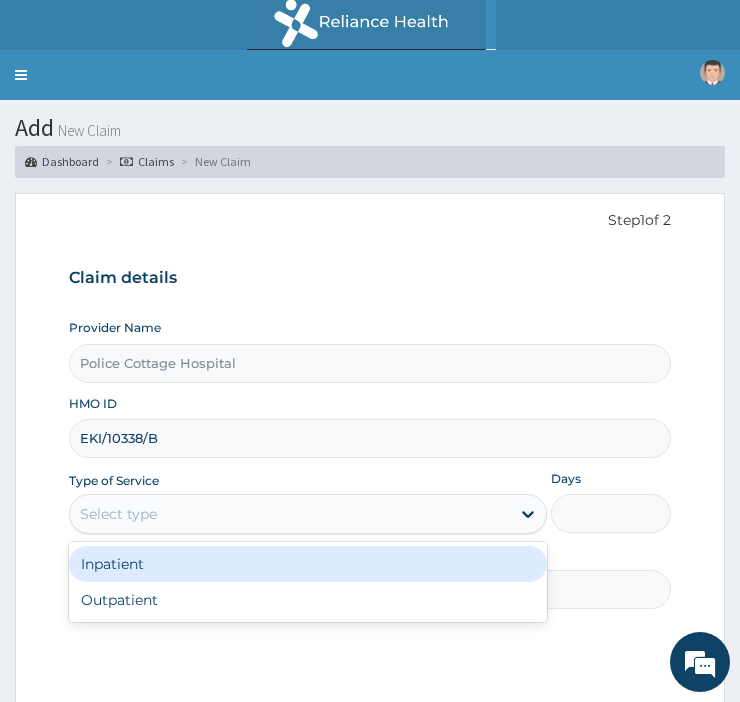 click on "Outpatient" at bounding box center [308, 600] 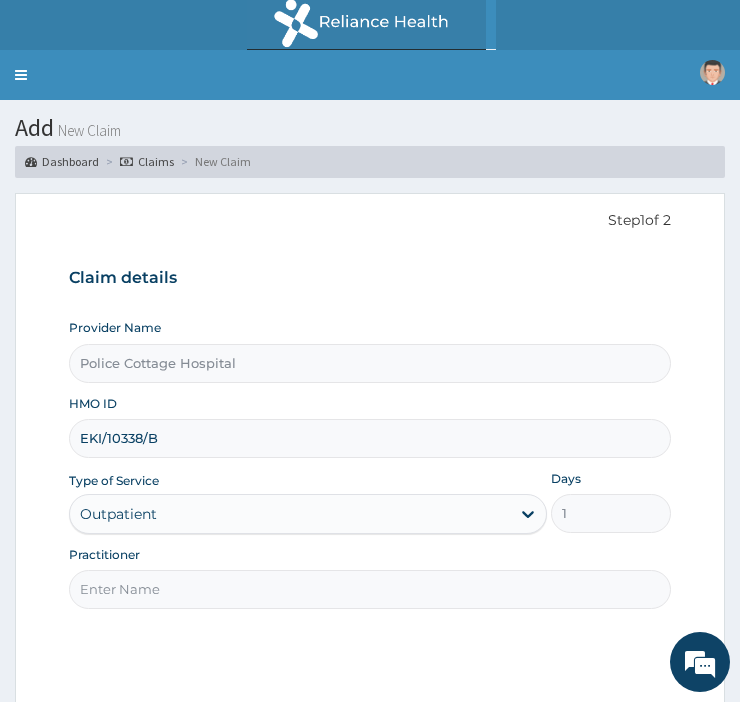click on "Practitioner" at bounding box center [370, 589] 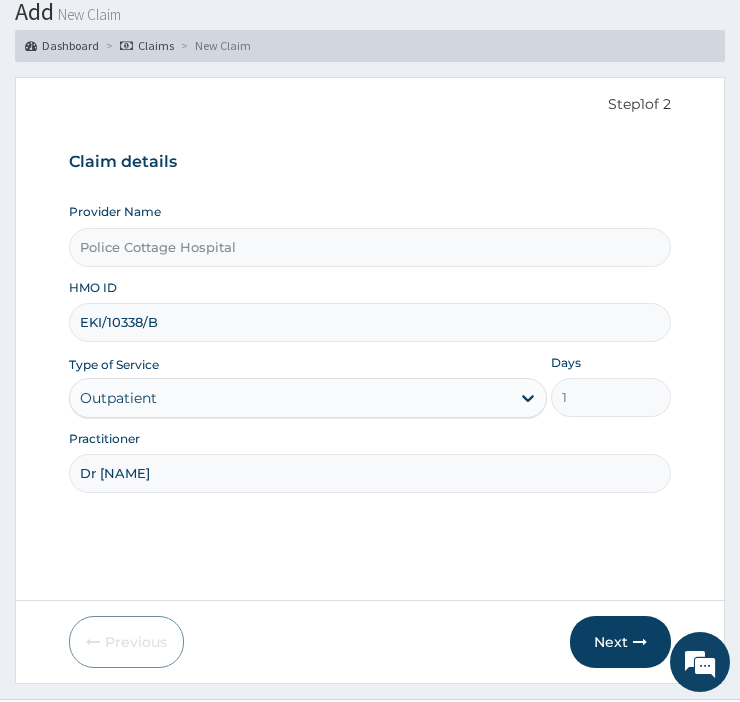 scroll, scrollTop: 164, scrollLeft: 0, axis: vertical 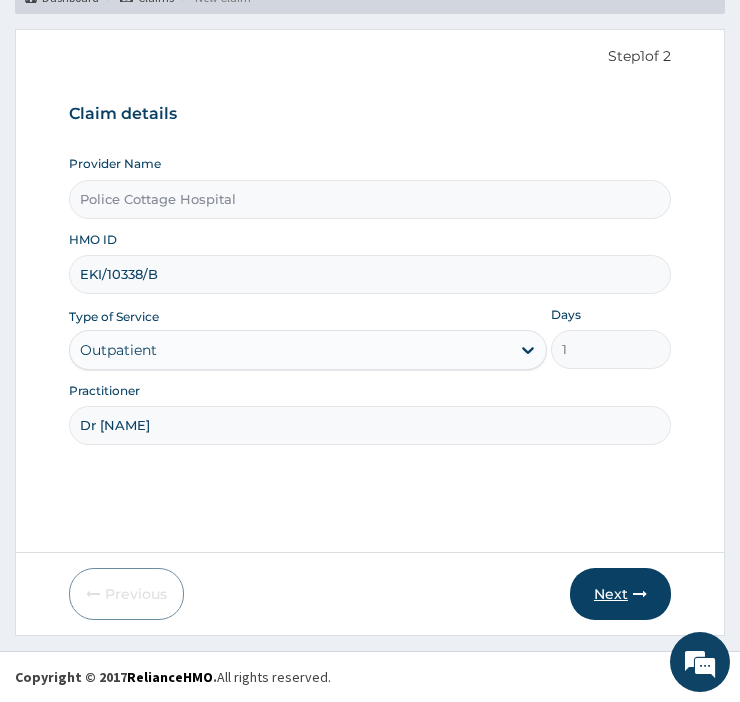 click on "Next" at bounding box center [620, 594] 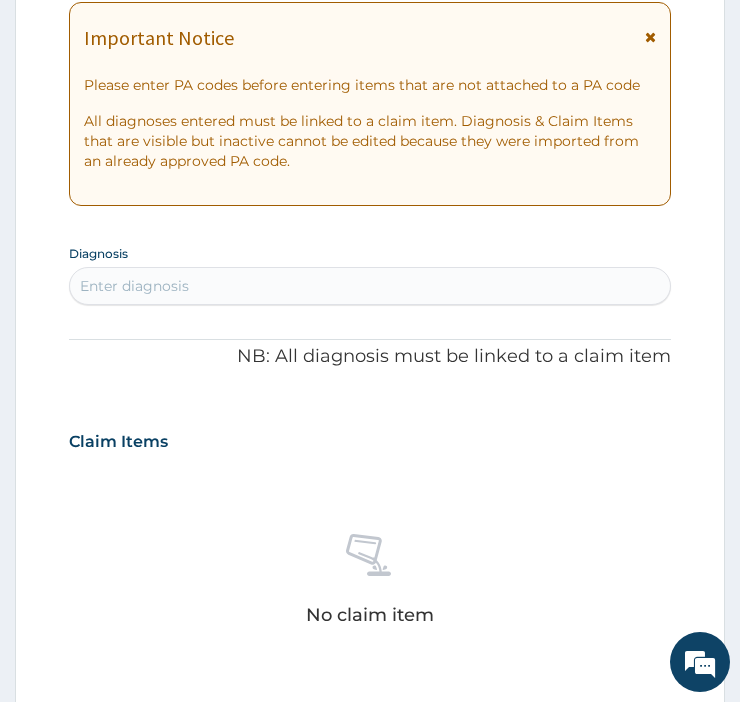 scroll, scrollTop: 347, scrollLeft: 0, axis: vertical 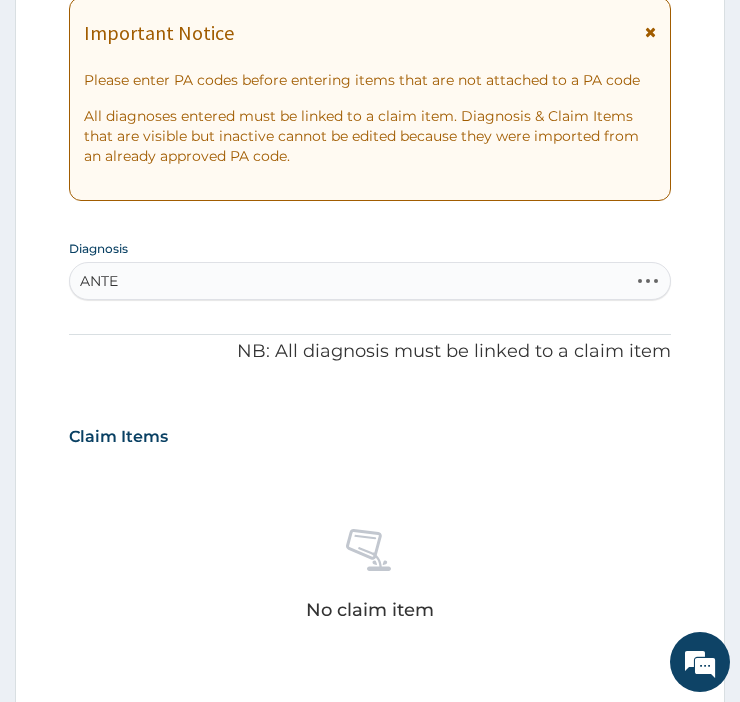 type on "ANTEN" 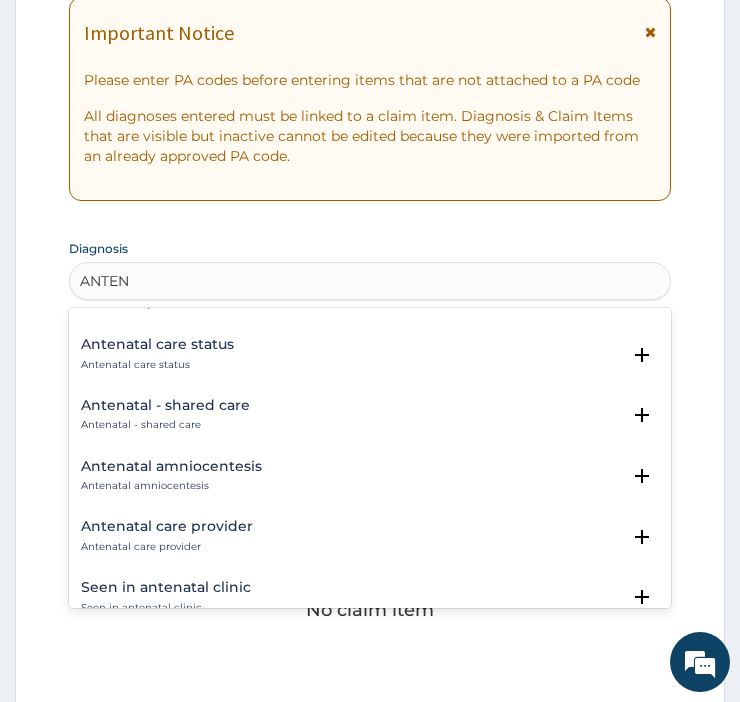 scroll, scrollTop: 56, scrollLeft: 0, axis: vertical 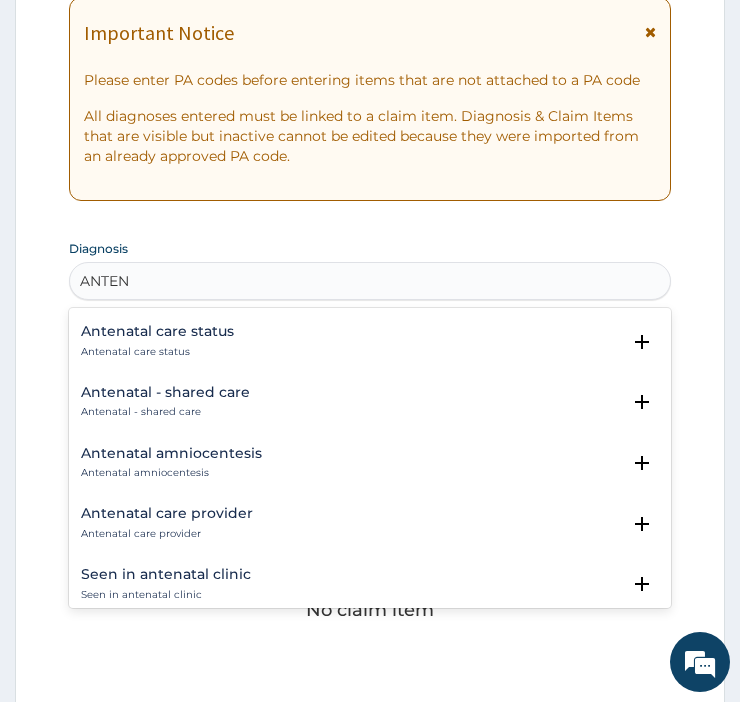 click on "Antenatal care provider" at bounding box center (167, 513) 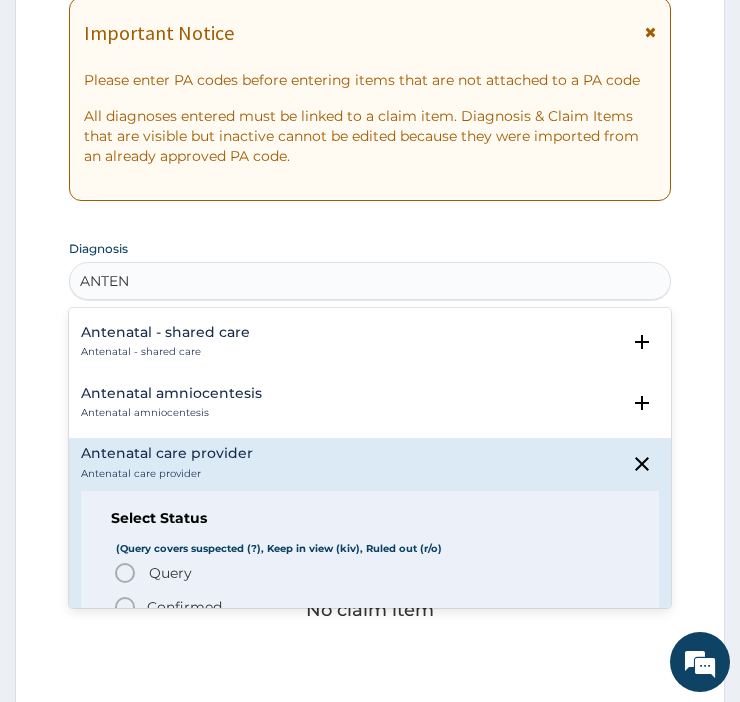 scroll, scrollTop: 151, scrollLeft: 0, axis: vertical 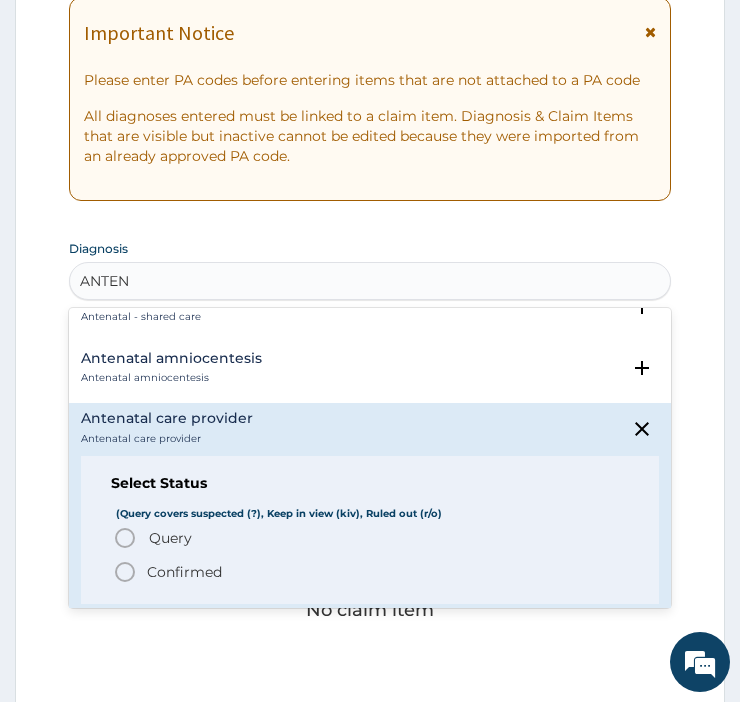 click on "Confirmed" at bounding box center (371, 572) 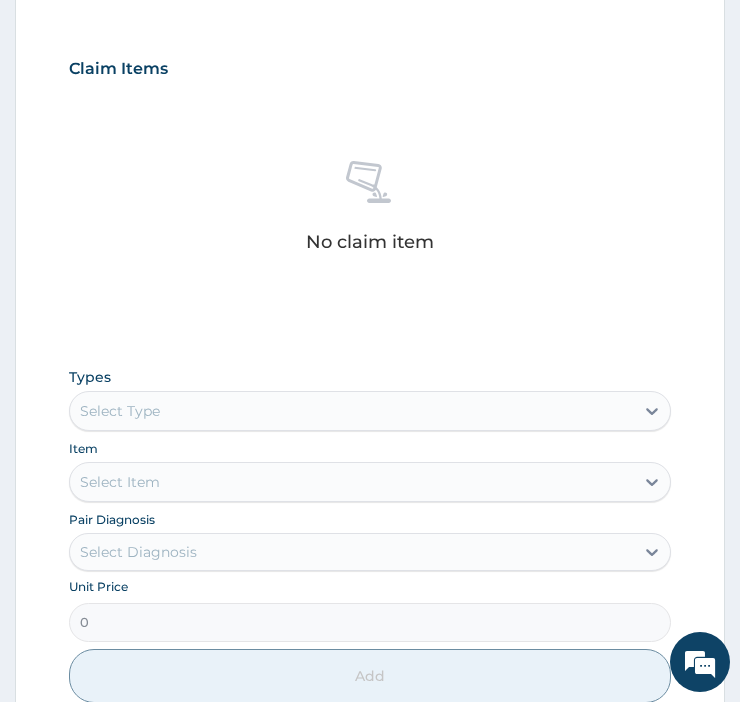 scroll, scrollTop: 724, scrollLeft: 0, axis: vertical 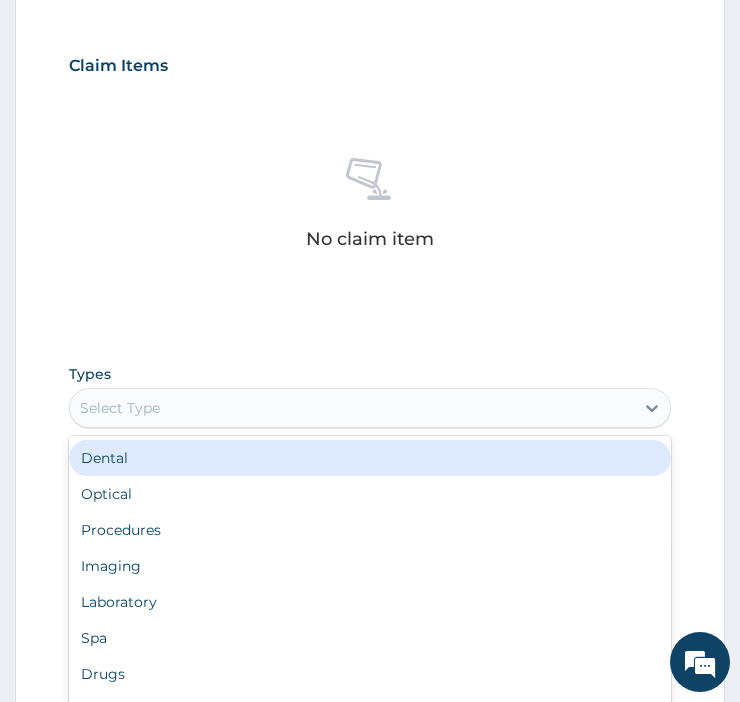 click on "Laboratory" at bounding box center [370, 602] 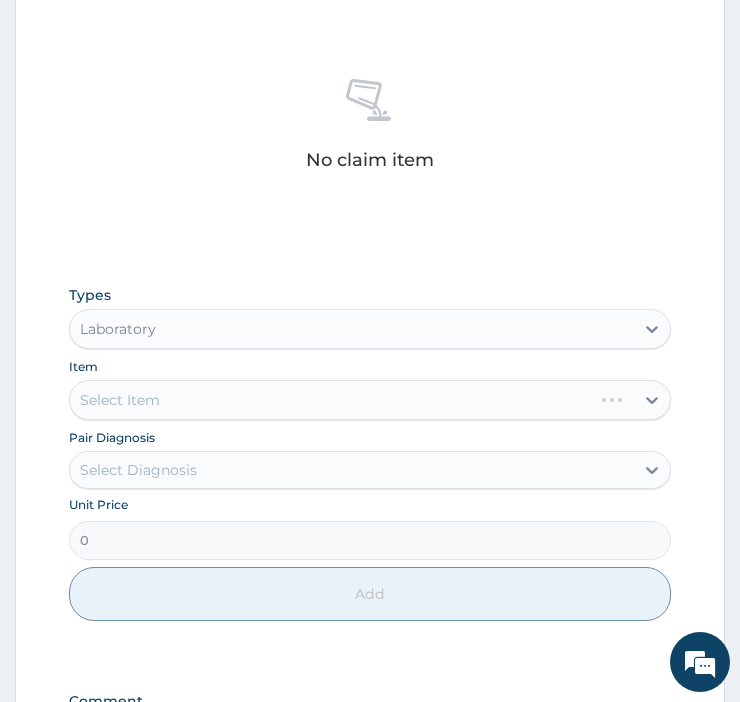 scroll, scrollTop: 805, scrollLeft: 0, axis: vertical 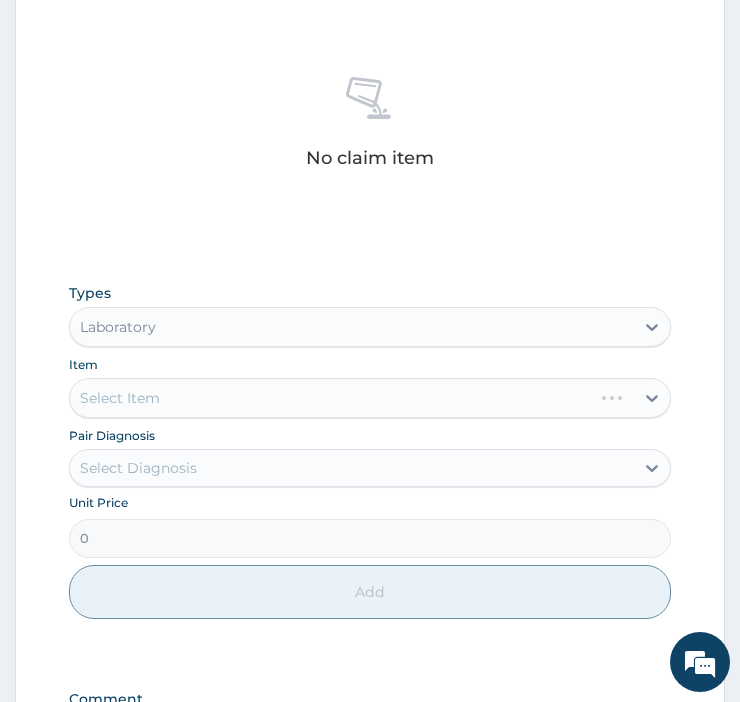 click on "Select Item" at bounding box center [370, 398] 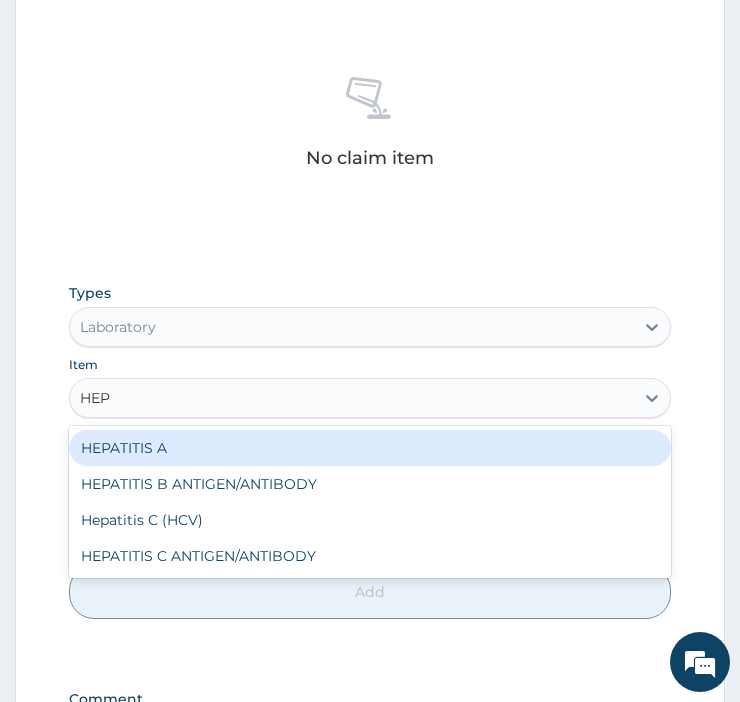 type on "HEPA" 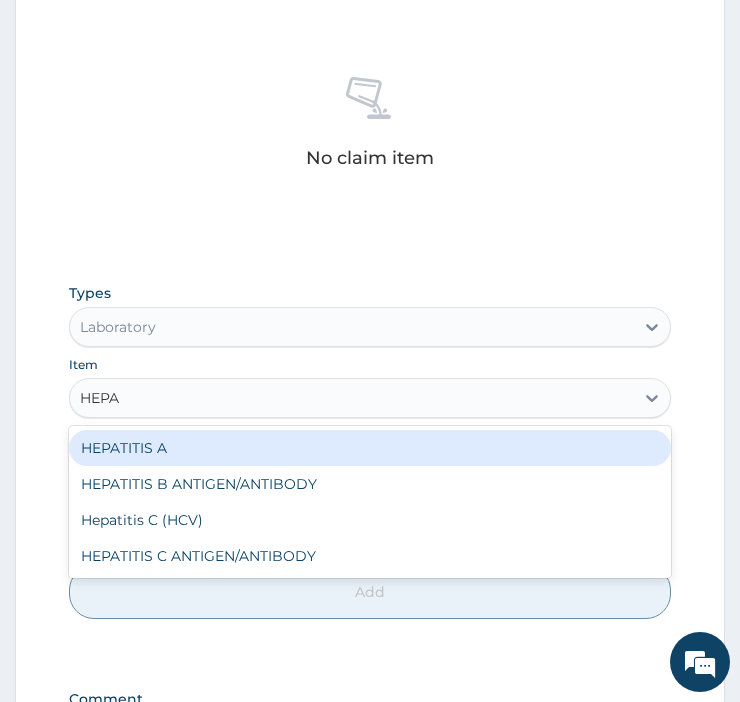 click on "HEPATITIS C ANTIGEN/ANTIBODY" at bounding box center [370, 556] 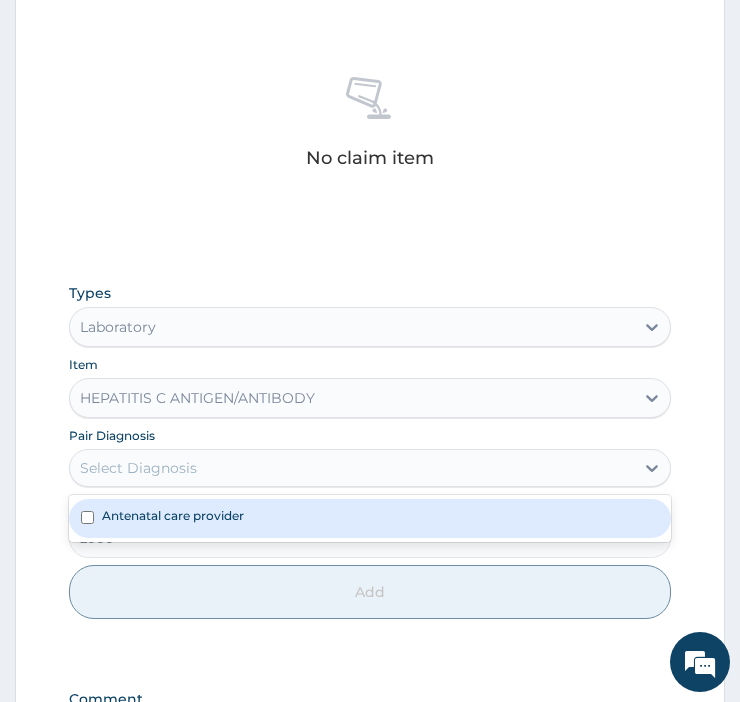 click on "Antenatal care provider" at bounding box center [370, 518] 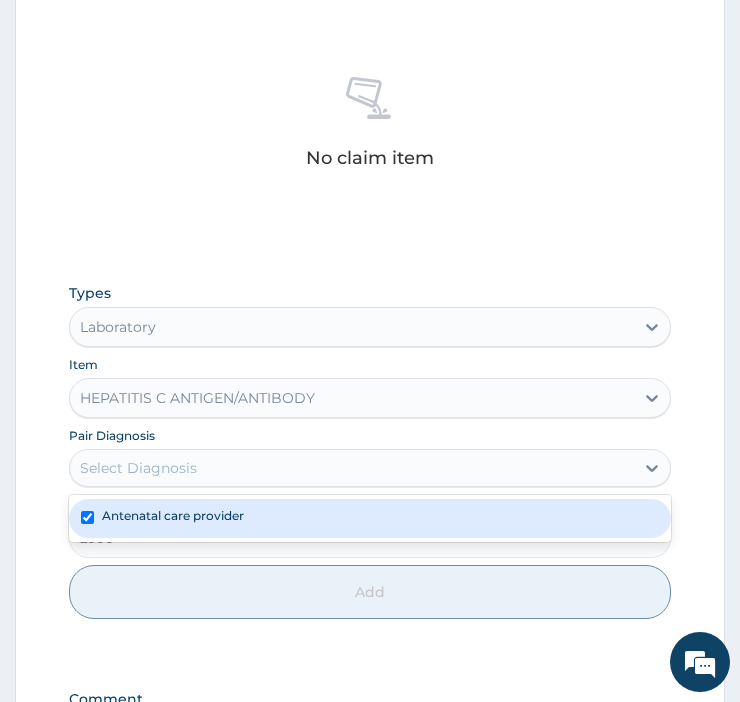 checkbox on "true" 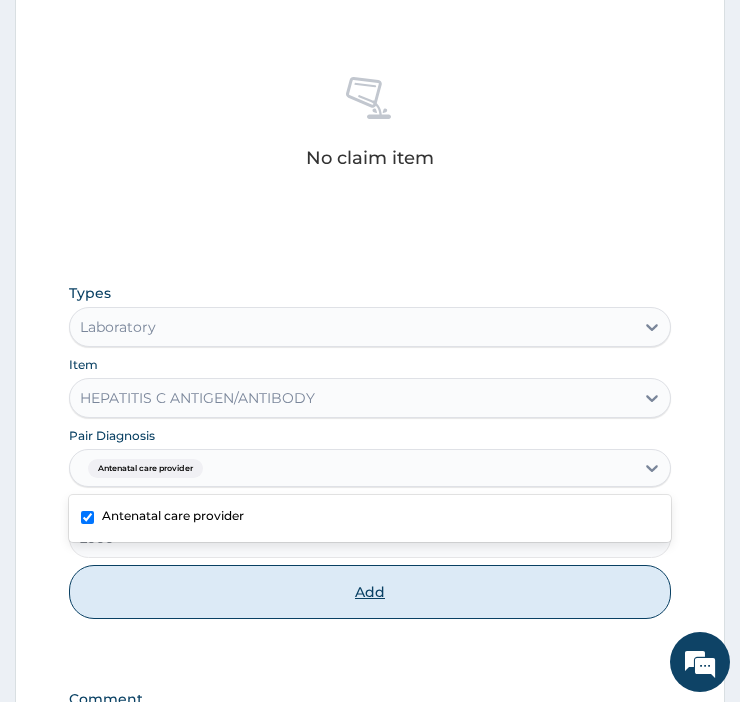 click on "Add" at bounding box center (370, 592) 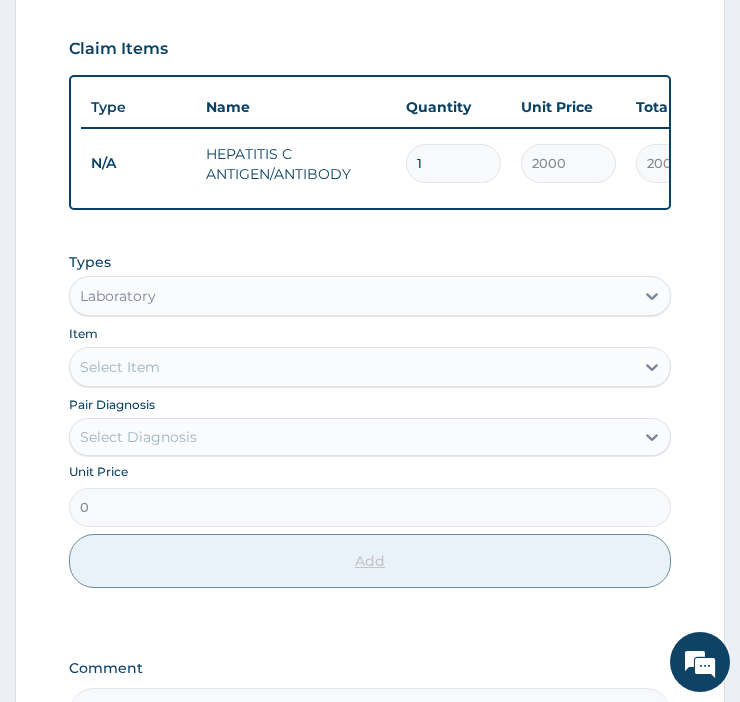 scroll, scrollTop: 738, scrollLeft: 0, axis: vertical 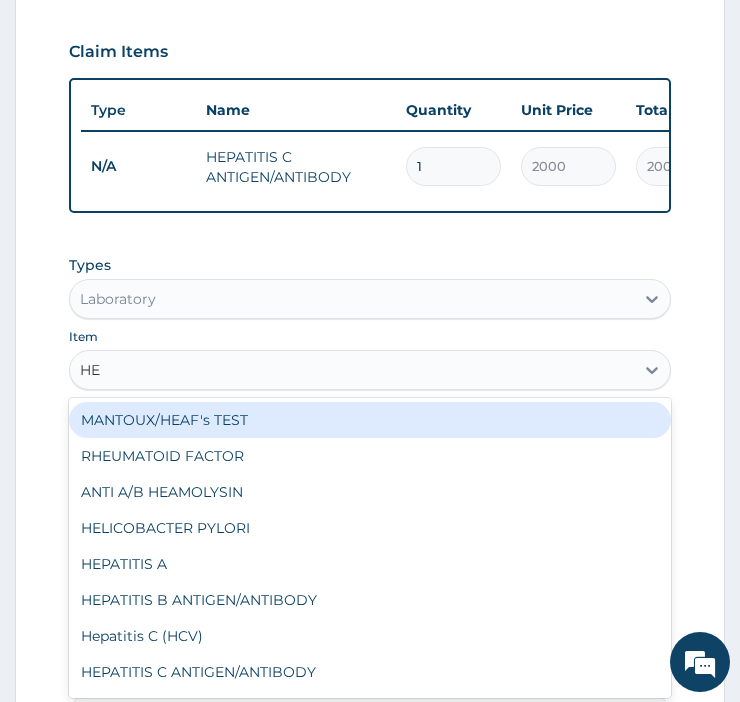 type on "HEP" 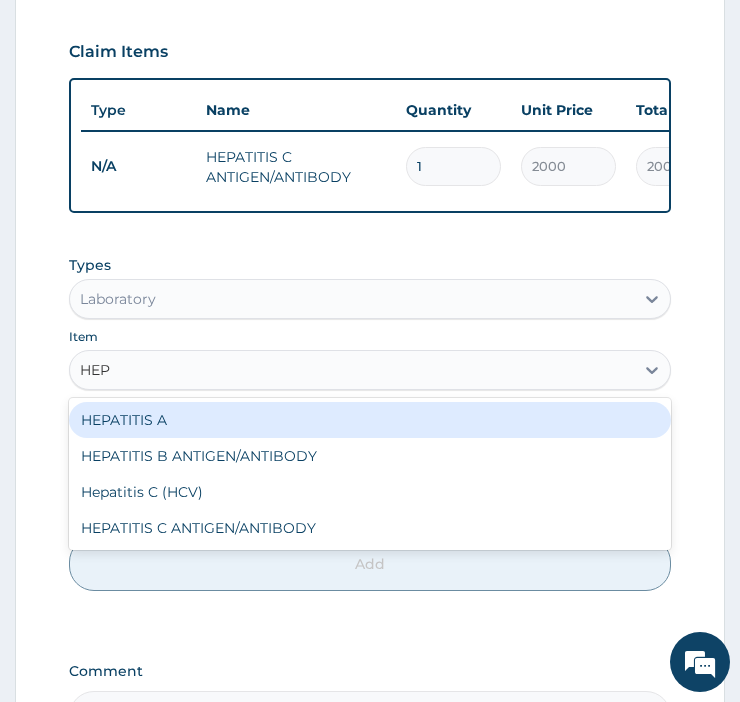 click on "HEPATITIS B ANTIGEN/ANTIBODY" at bounding box center (370, 456) 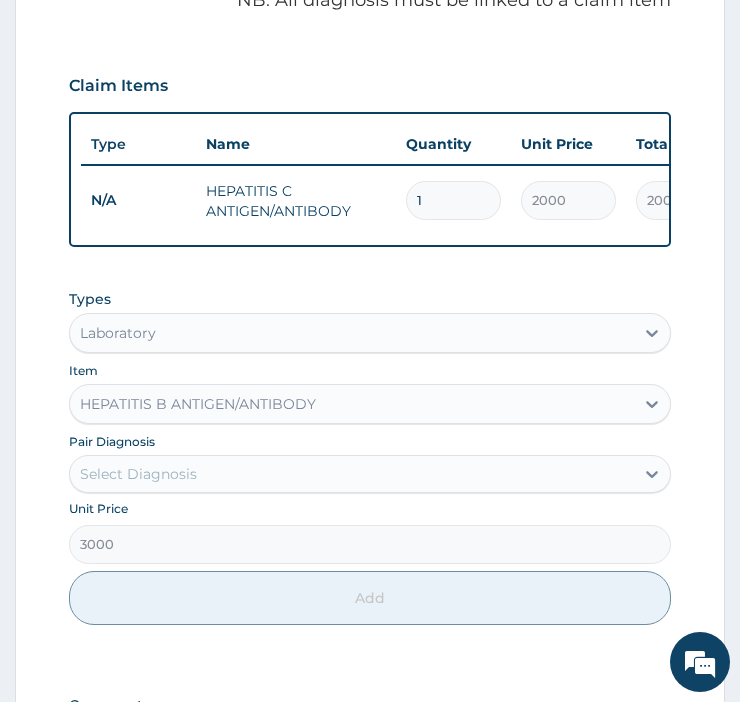 scroll, scrollTop: 688, scrollLeft: 0, axis: vertical 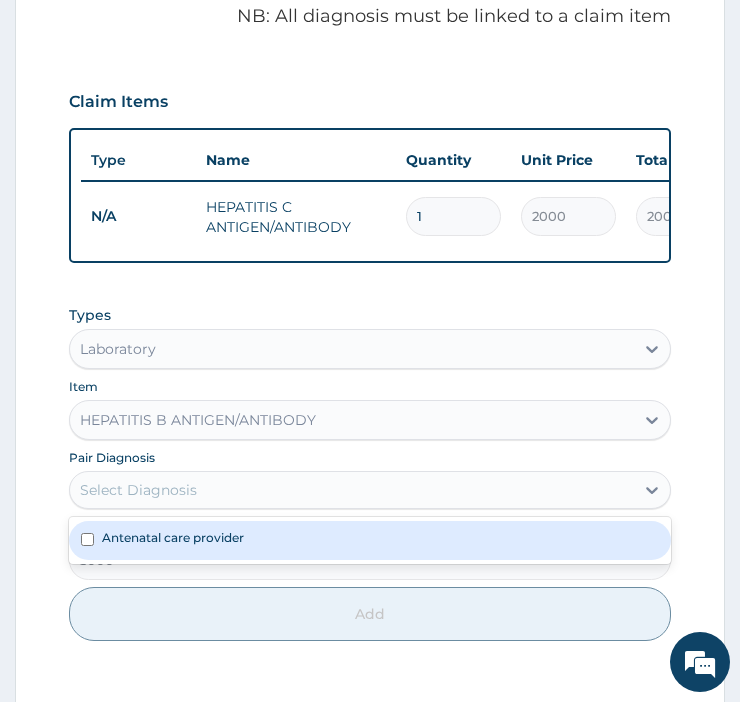 click on "Antenatal care provider" at bounding box center [370, 540] 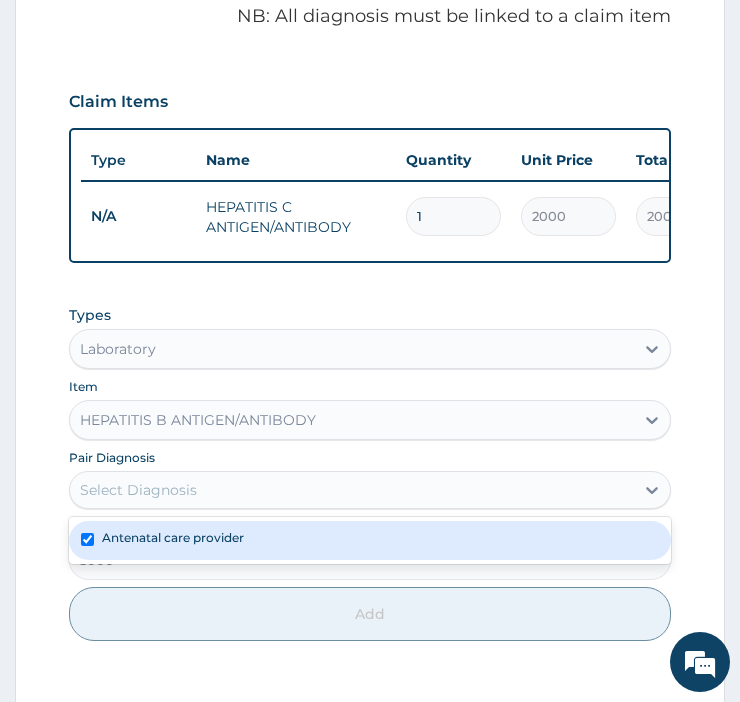 checkbox on "true" 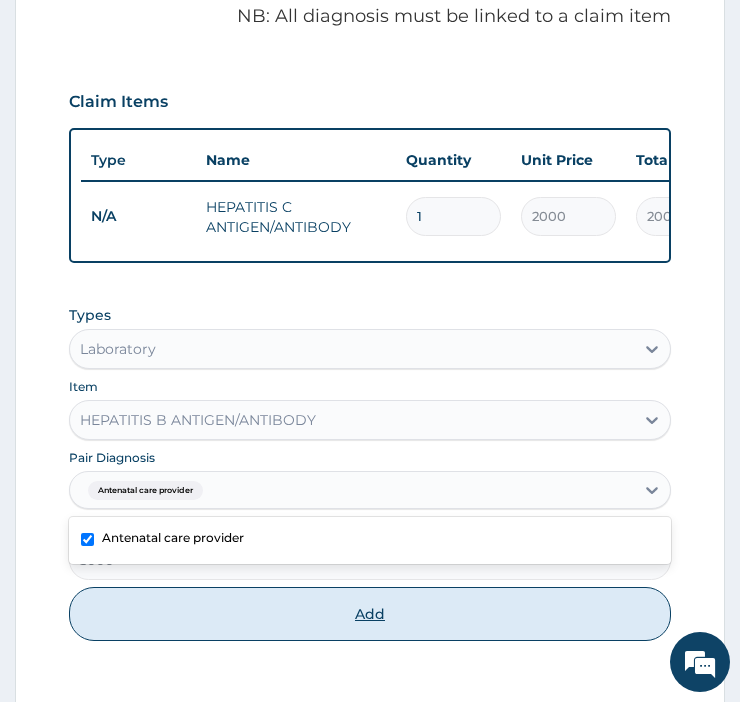 click on "Add" at bounding box center [370, 614] 